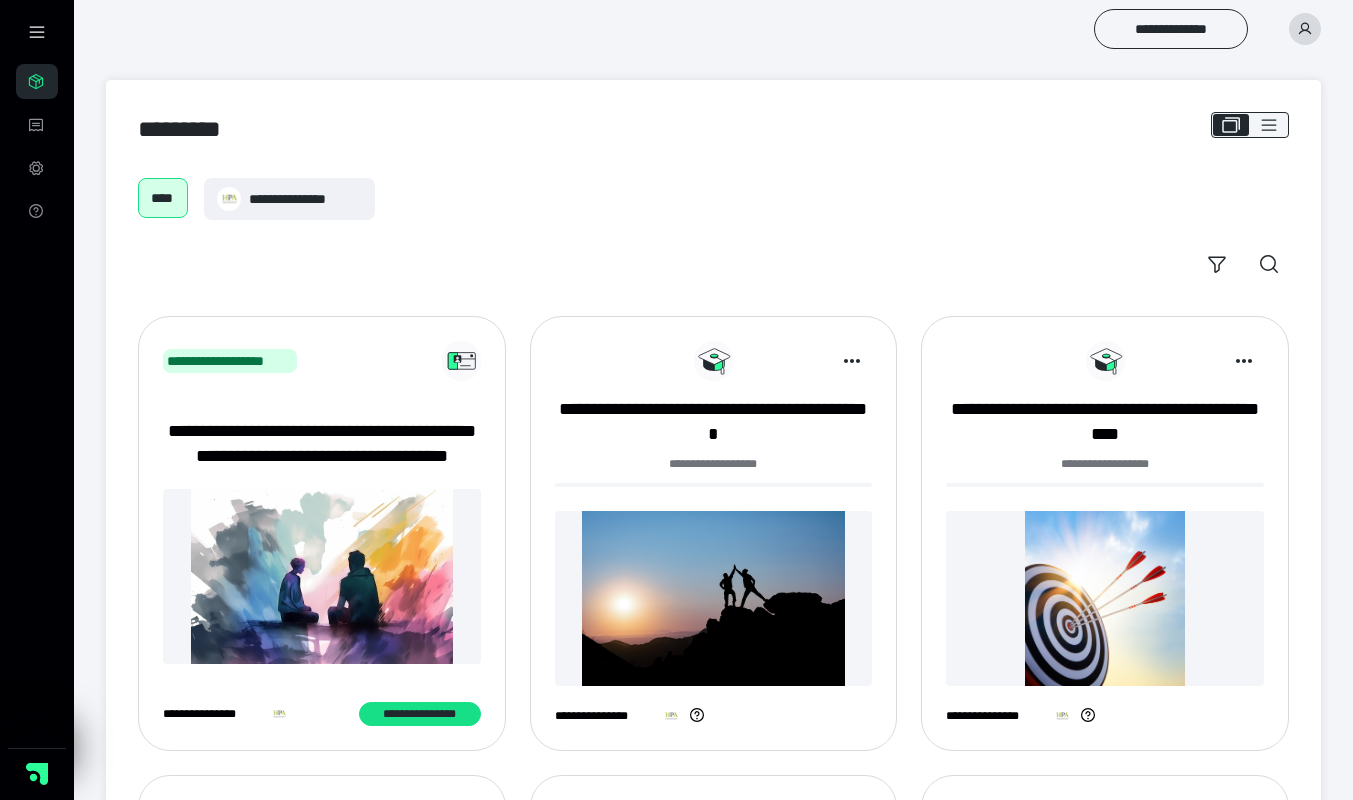 scroll, scrollTop: 0, scrollLeft: 0, axis: both 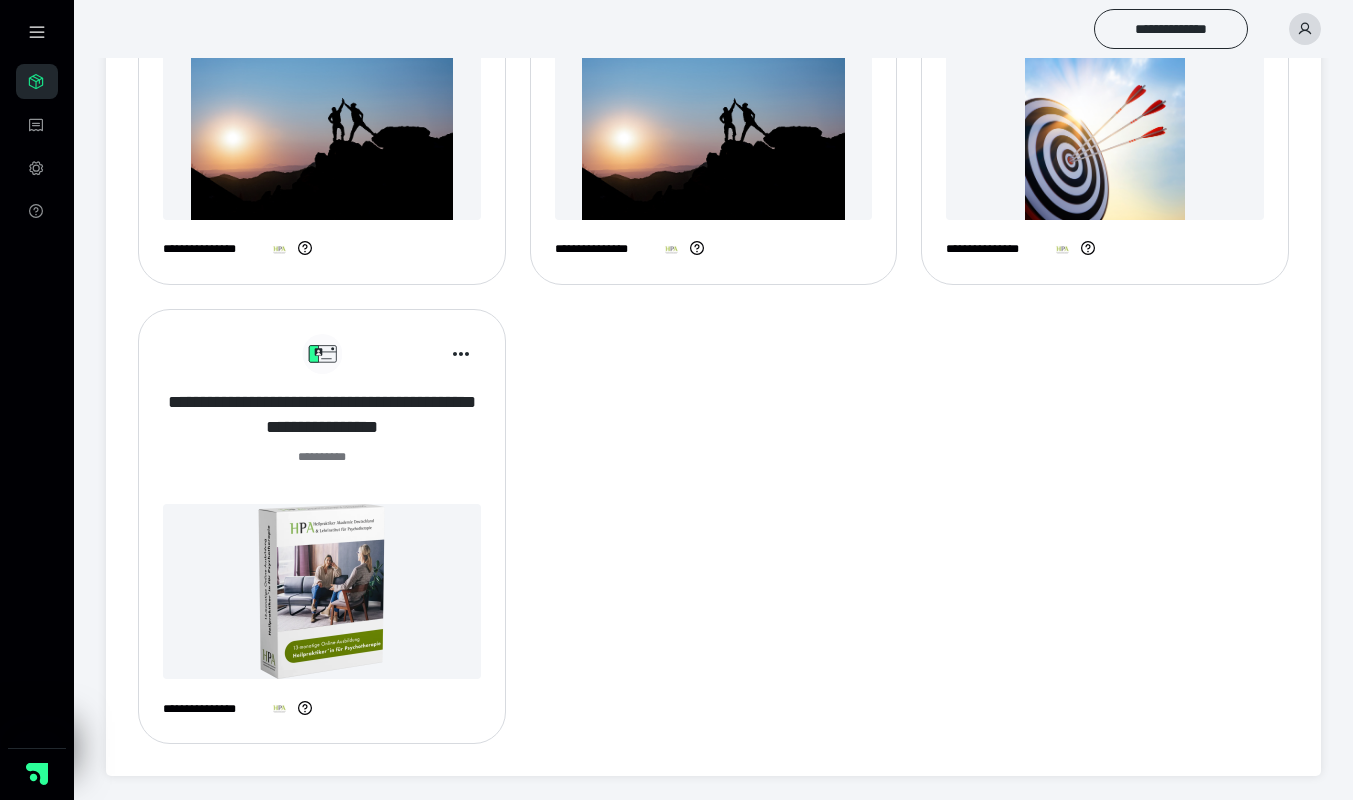 click on "**********" at bounding box center (322, 415) 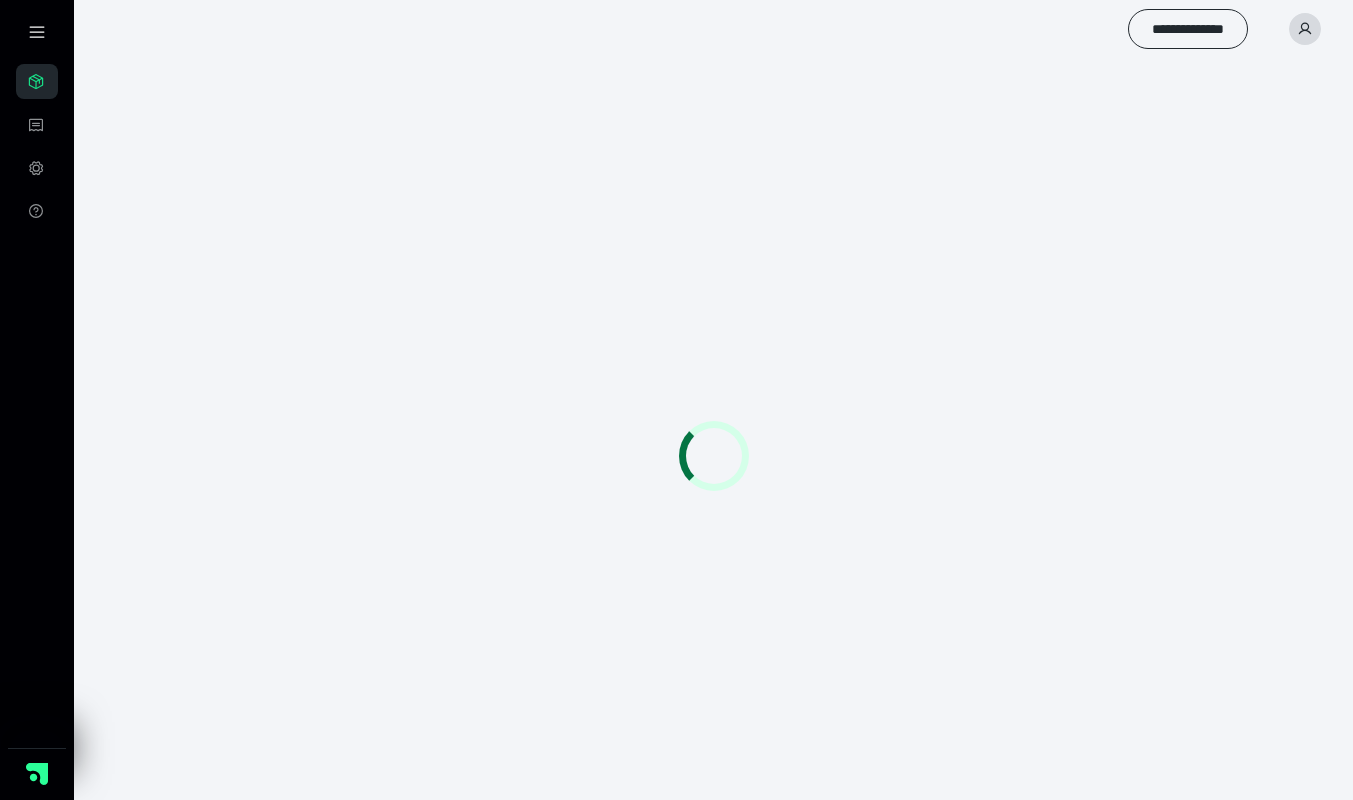 scroll, scrollTop: 0, scrollLeft: 0, axis: both 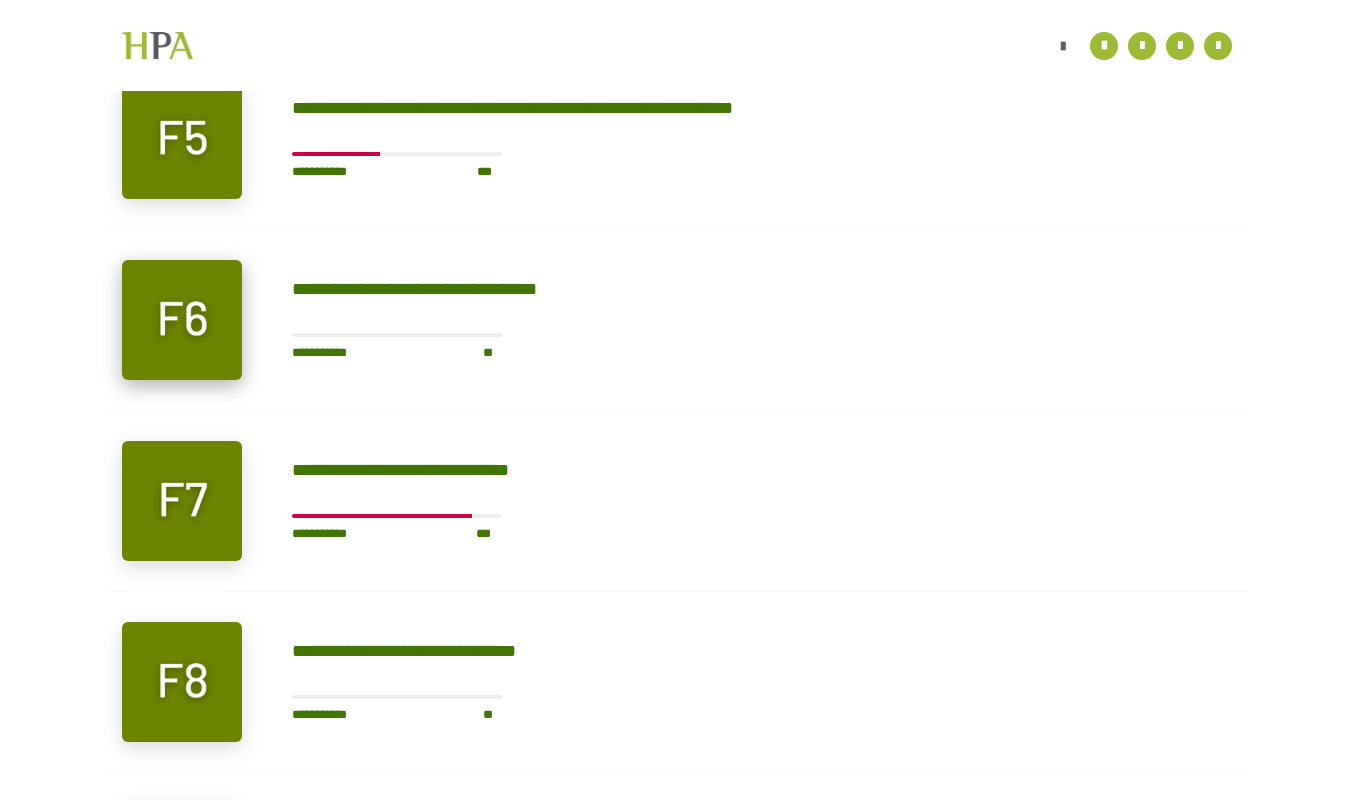 click at bounding box center (182, 320) 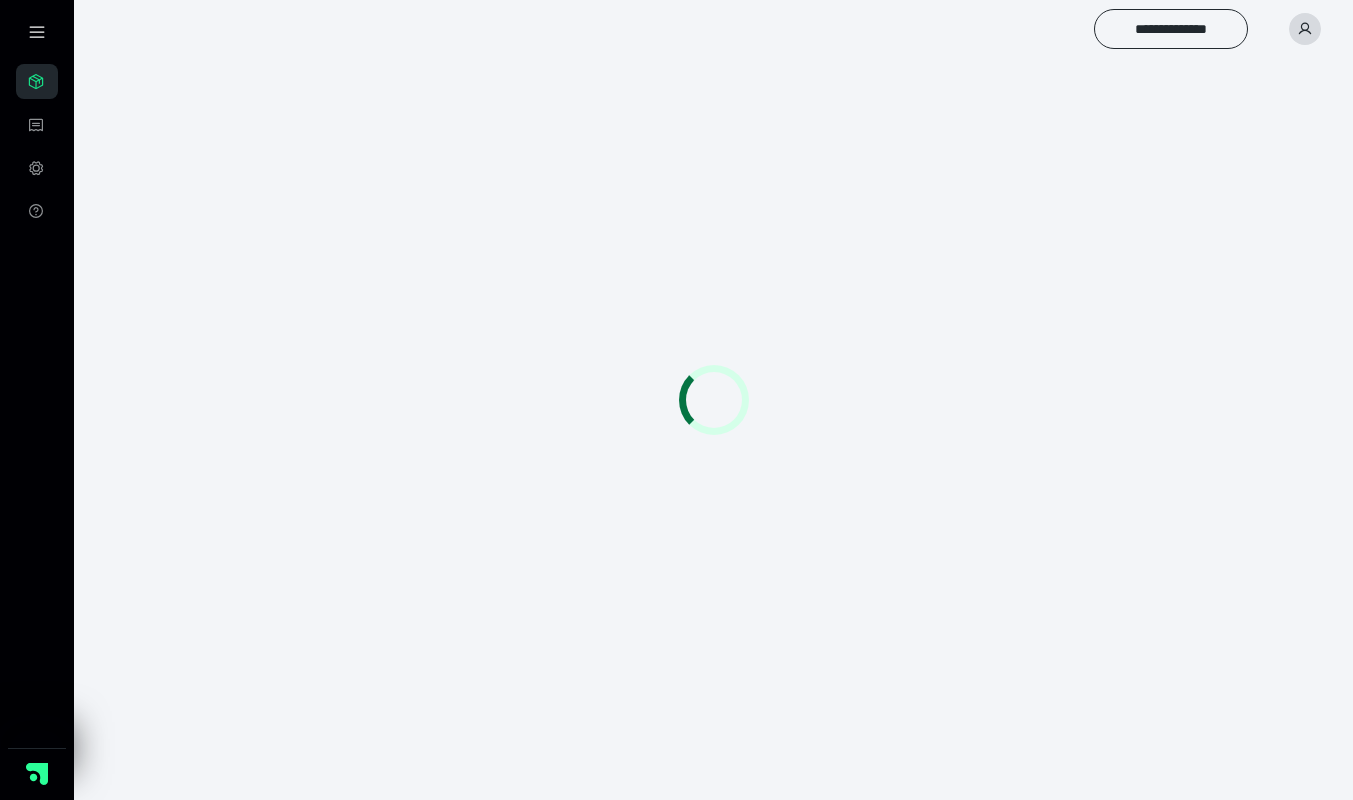 scroll, scrollTop: 56, scrollLeft: 0, axis: vertical 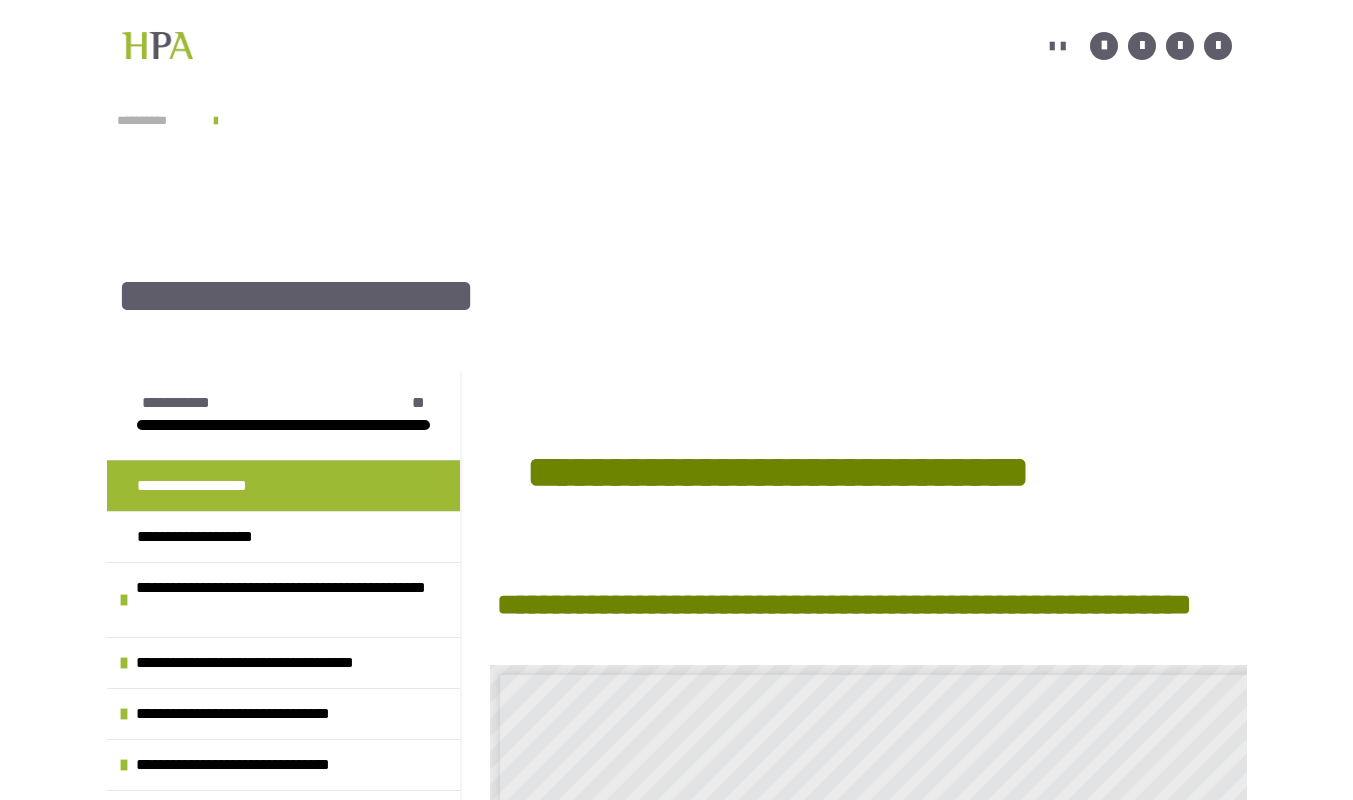 click on "**********" at bounding box center [155, 121] 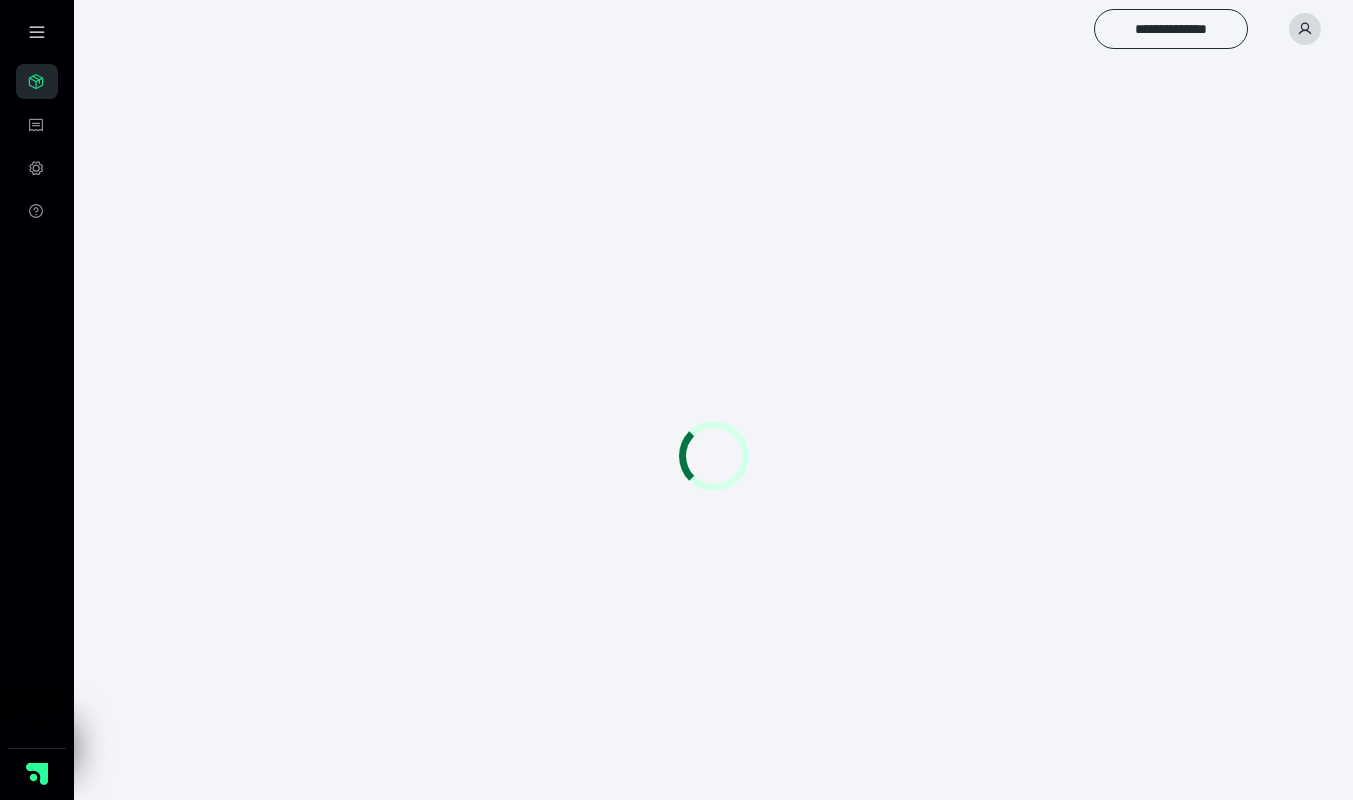 scroll, scrollTop: 0, scrollLeft: 0, axis: both 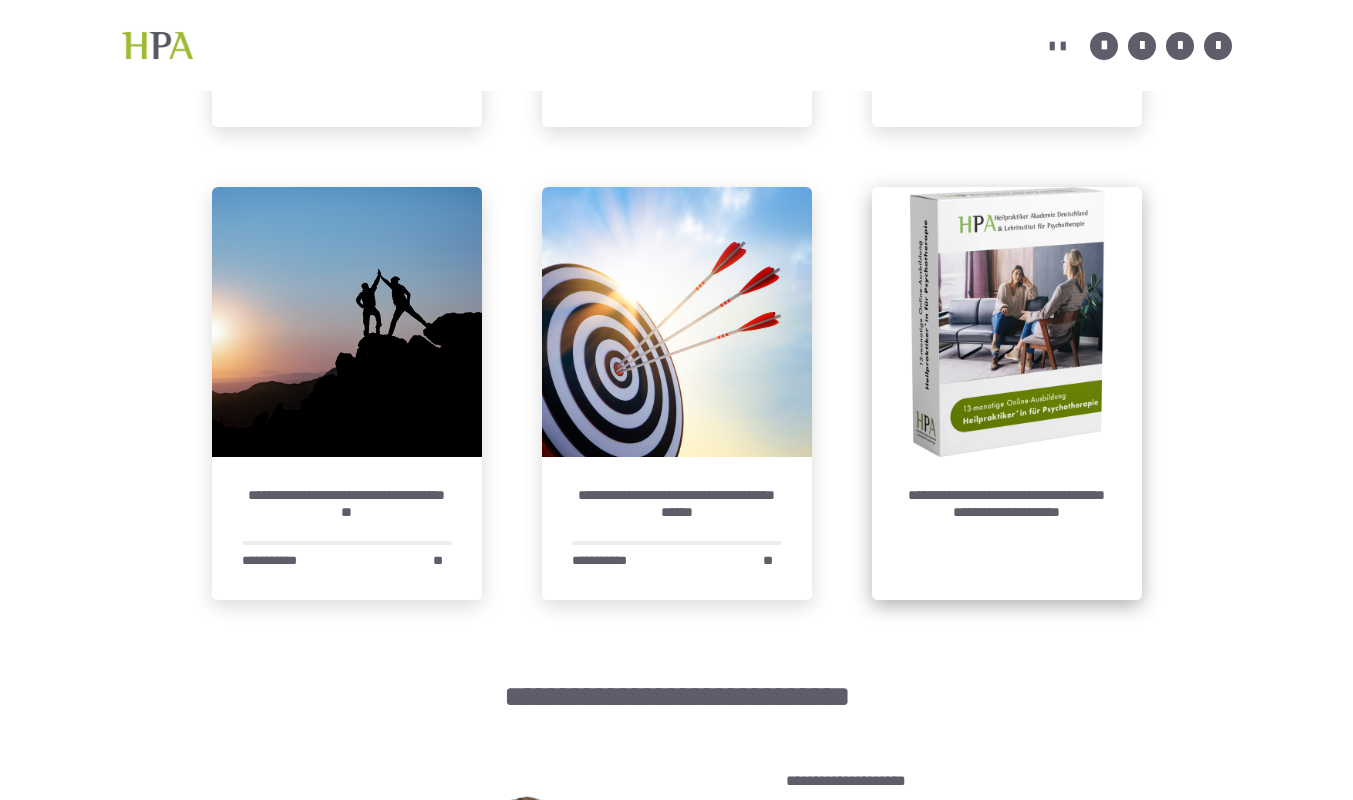 click at bounding box center [1007, 322] 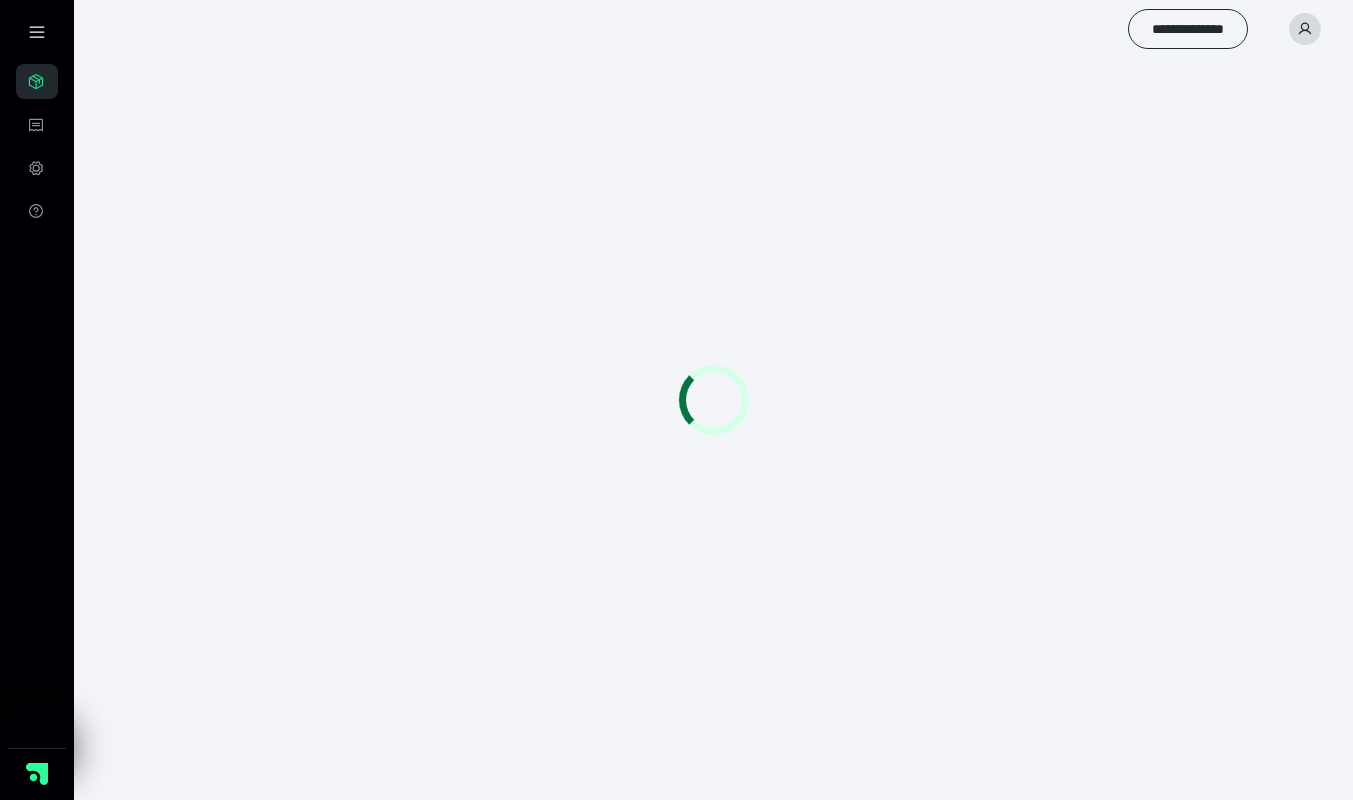 scroll, scrollTop: 0, scrollLeft: 0, axis: both 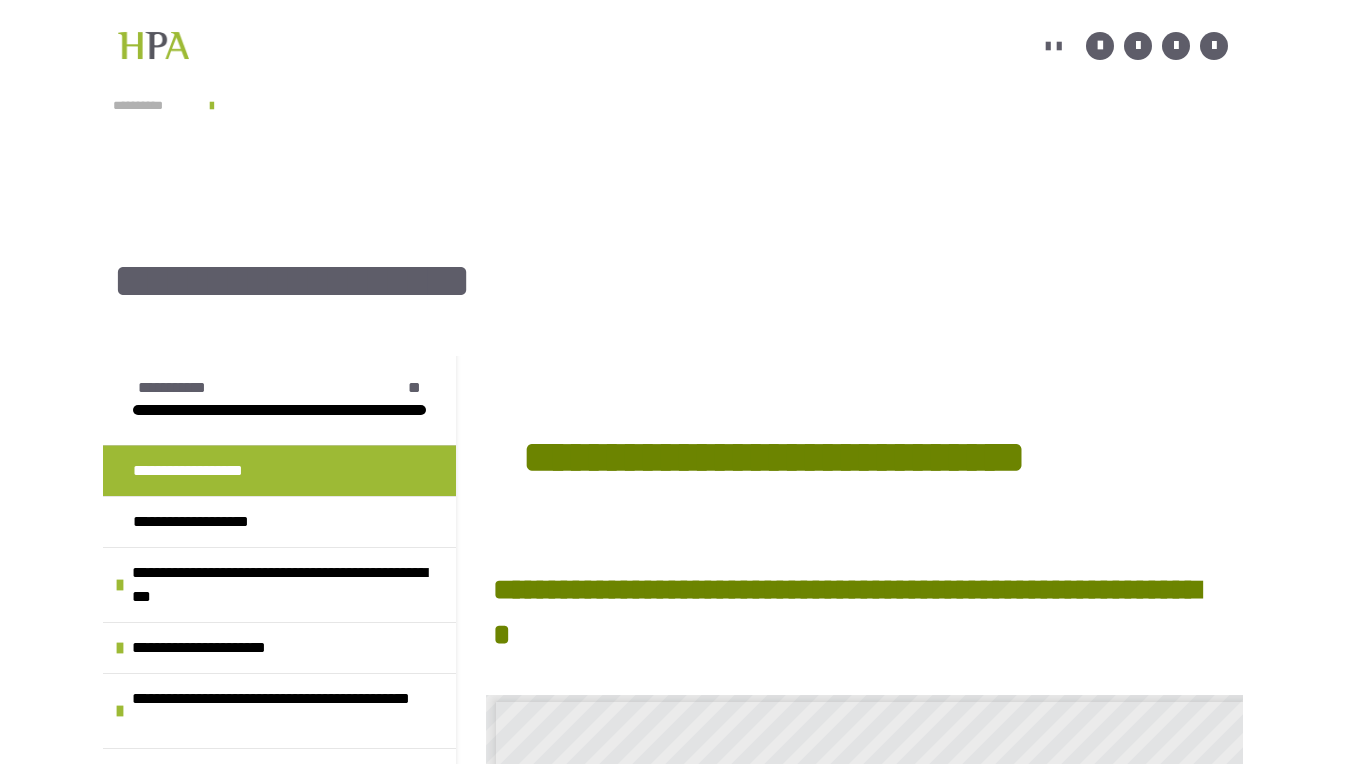 click on "**********" at bounding box center (151, 106) 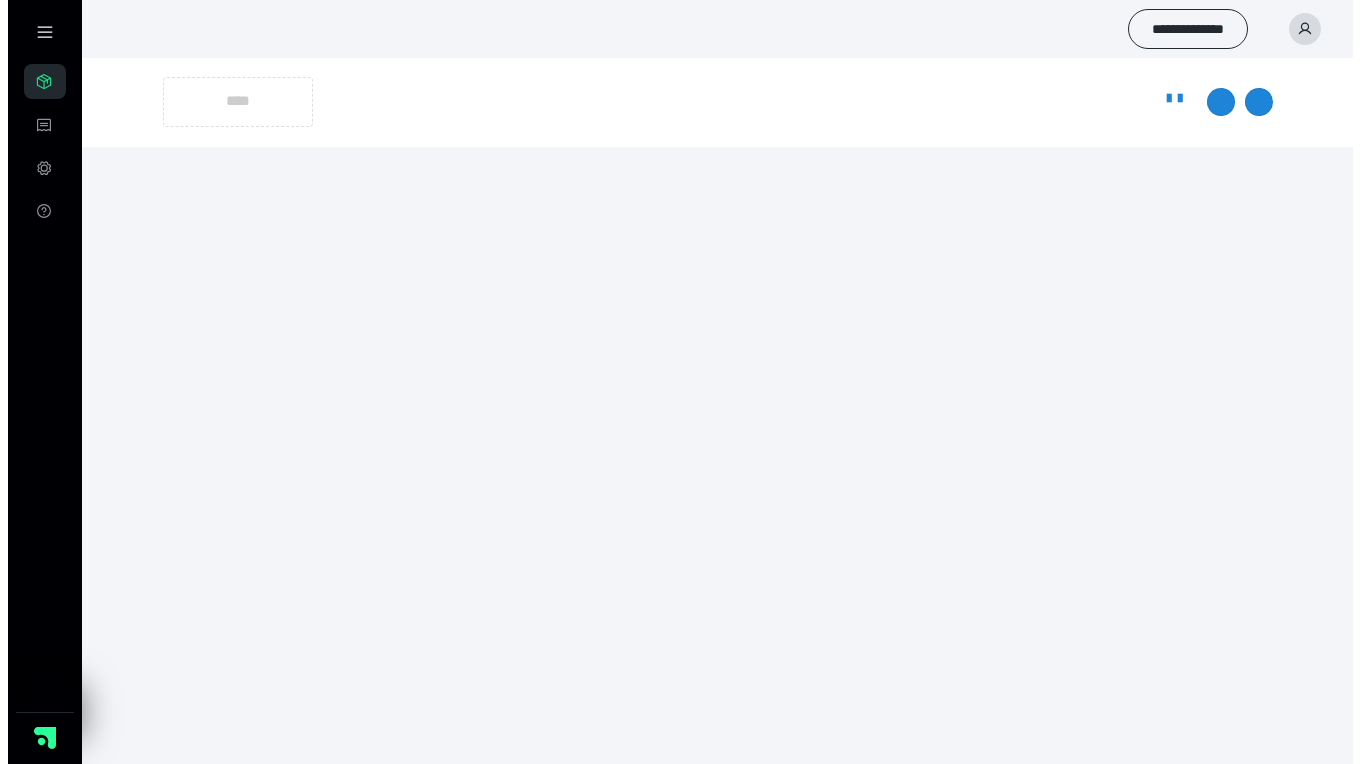 scroll, scrollTop: 0, scrollLeft: 0, axis: both 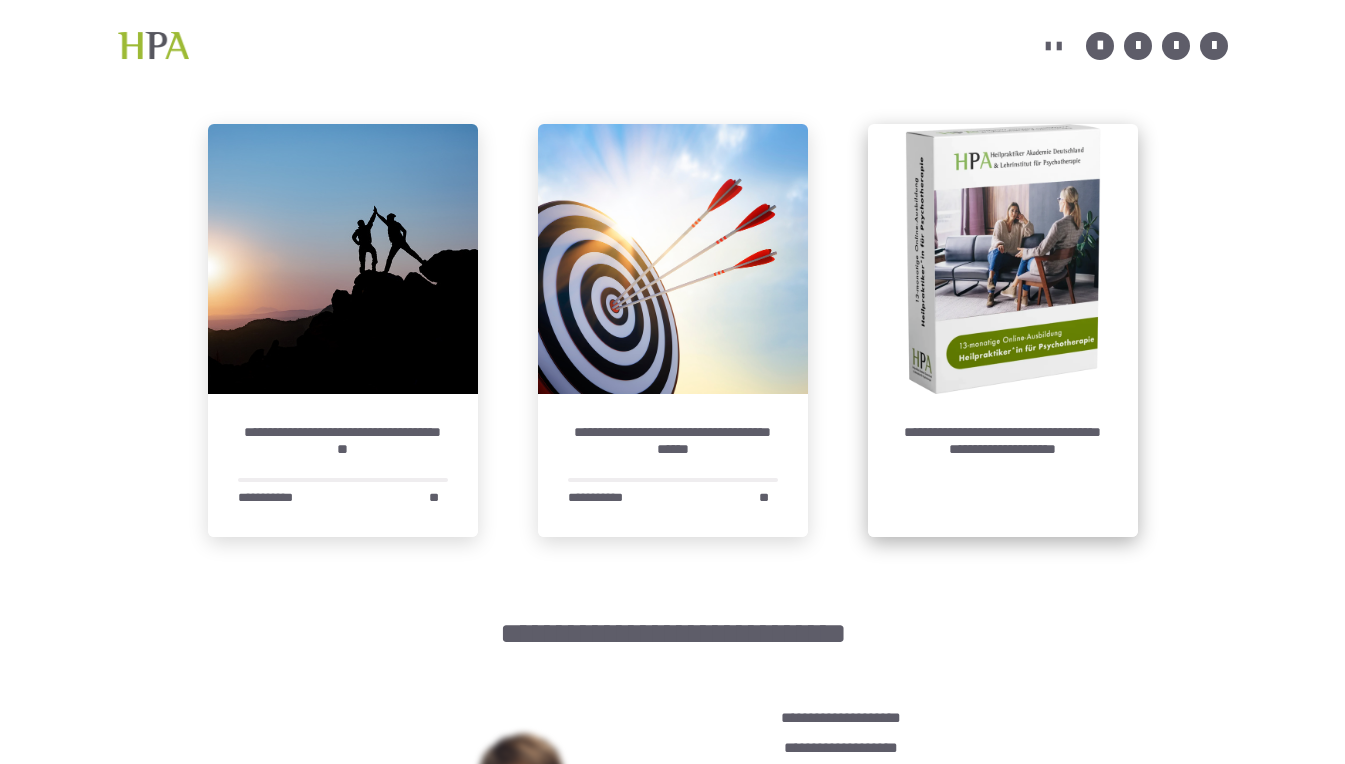 click at bounding box center [1003, 259] 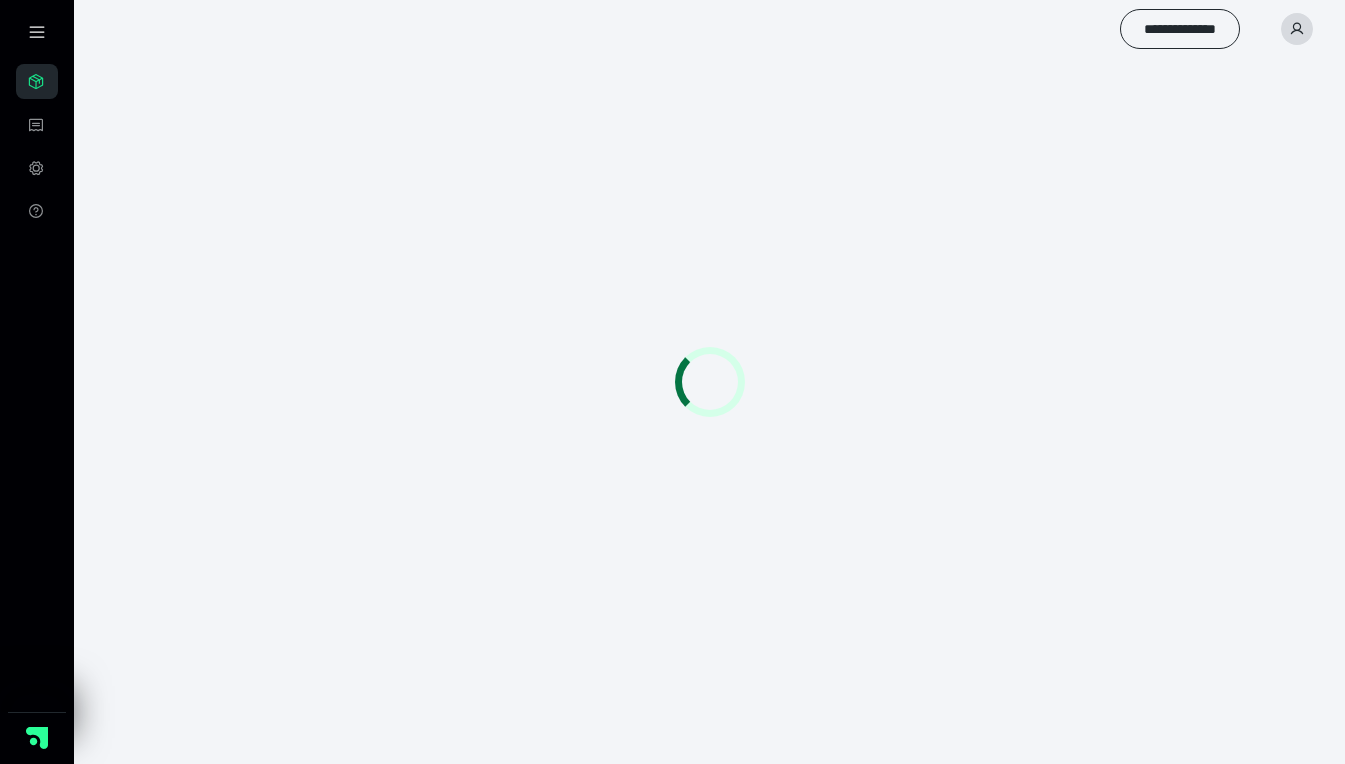 scroll, scrollTop: 0, scrollLeft: 0, axis: both 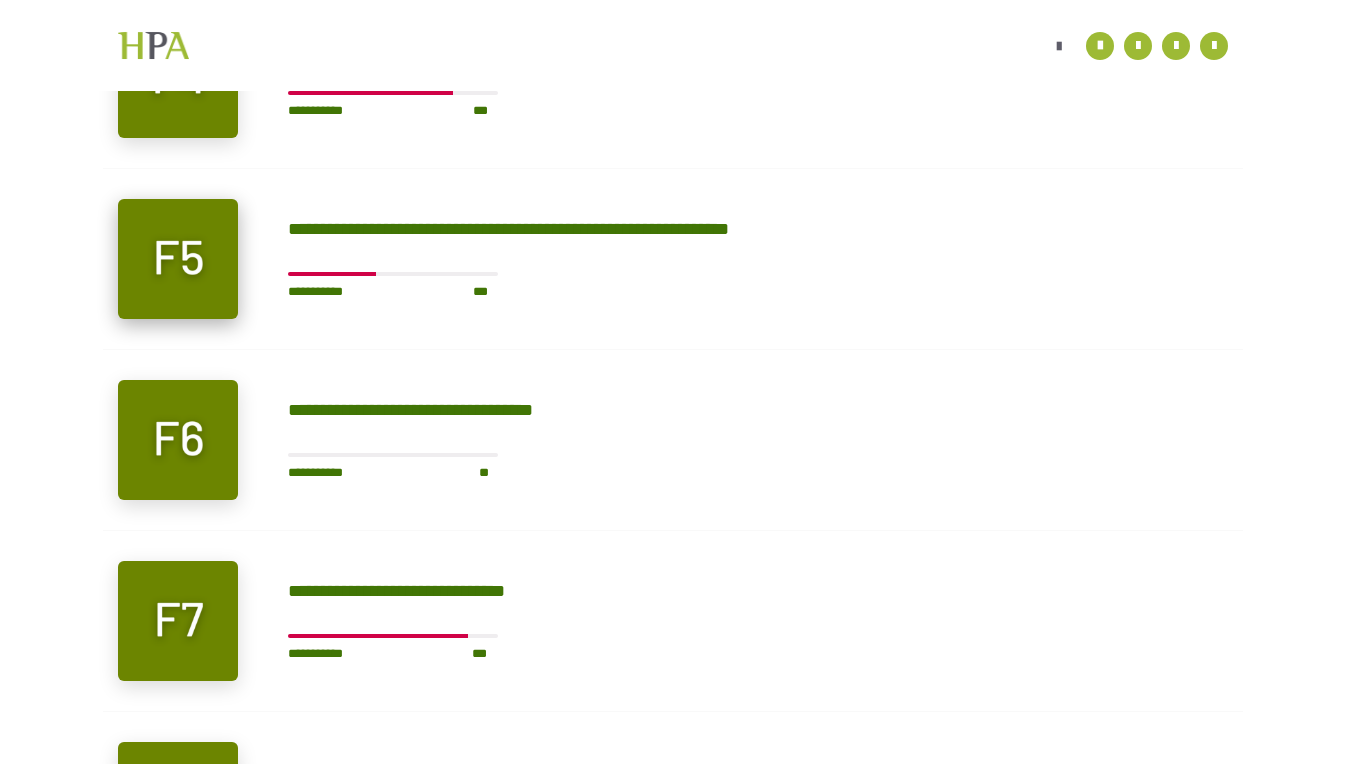 click at bounding box center [178, 259] 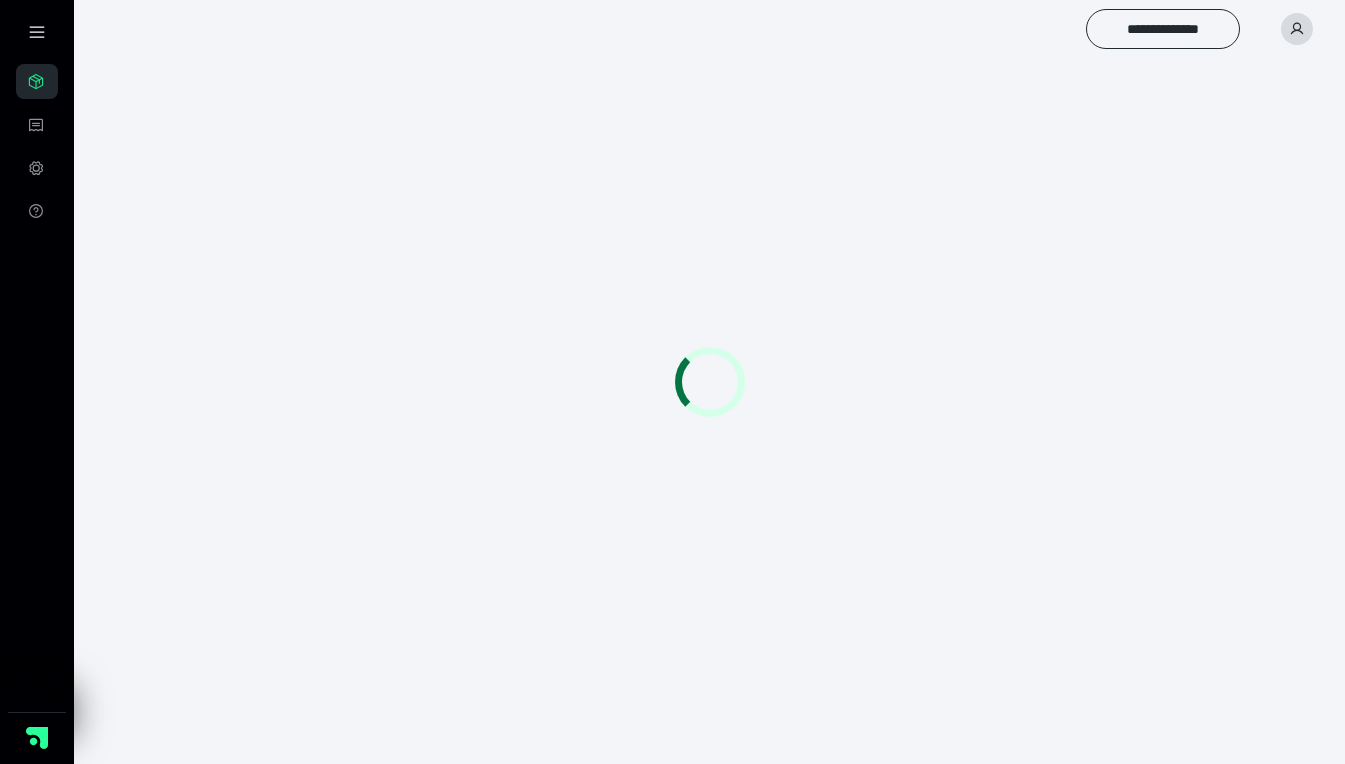 scroll, scrollTop: 56, scrollLeft: 0, axis: vertical 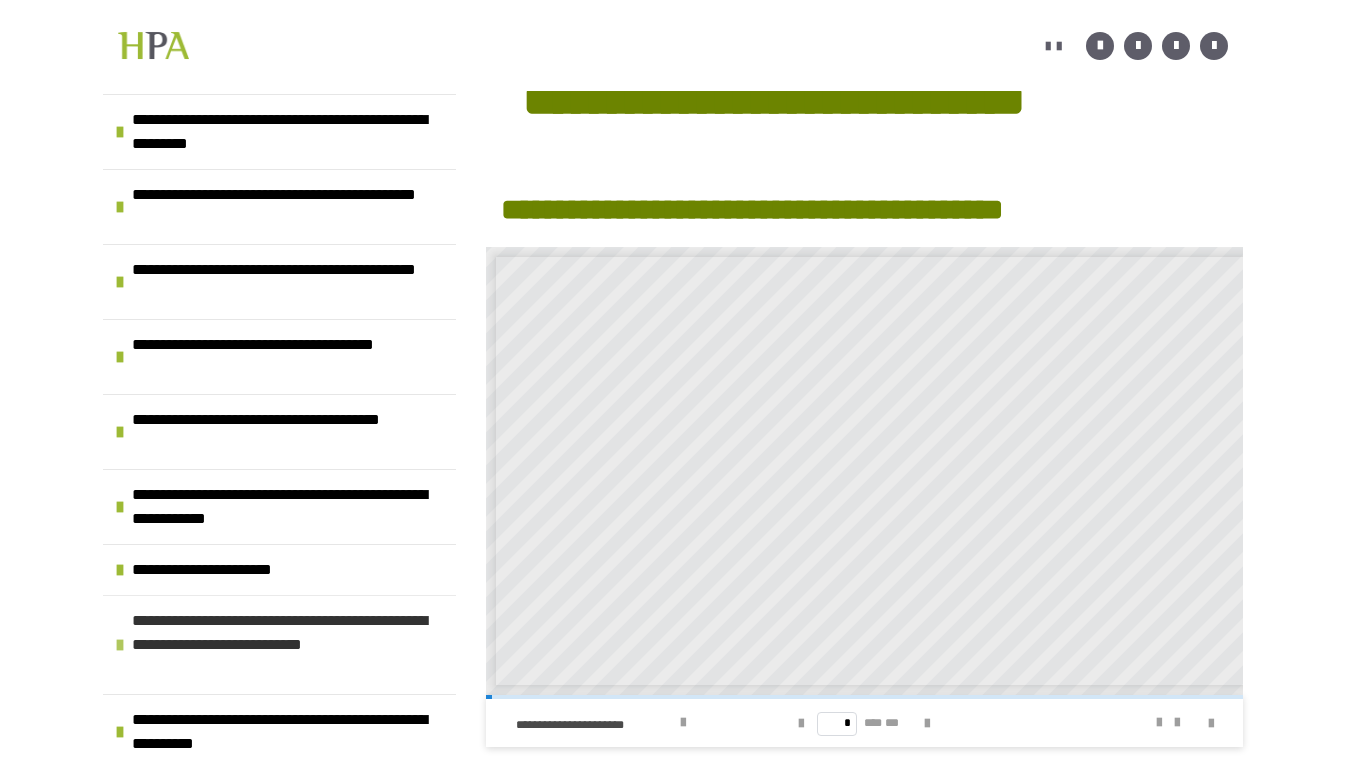 click at bounding box center (120, 645) 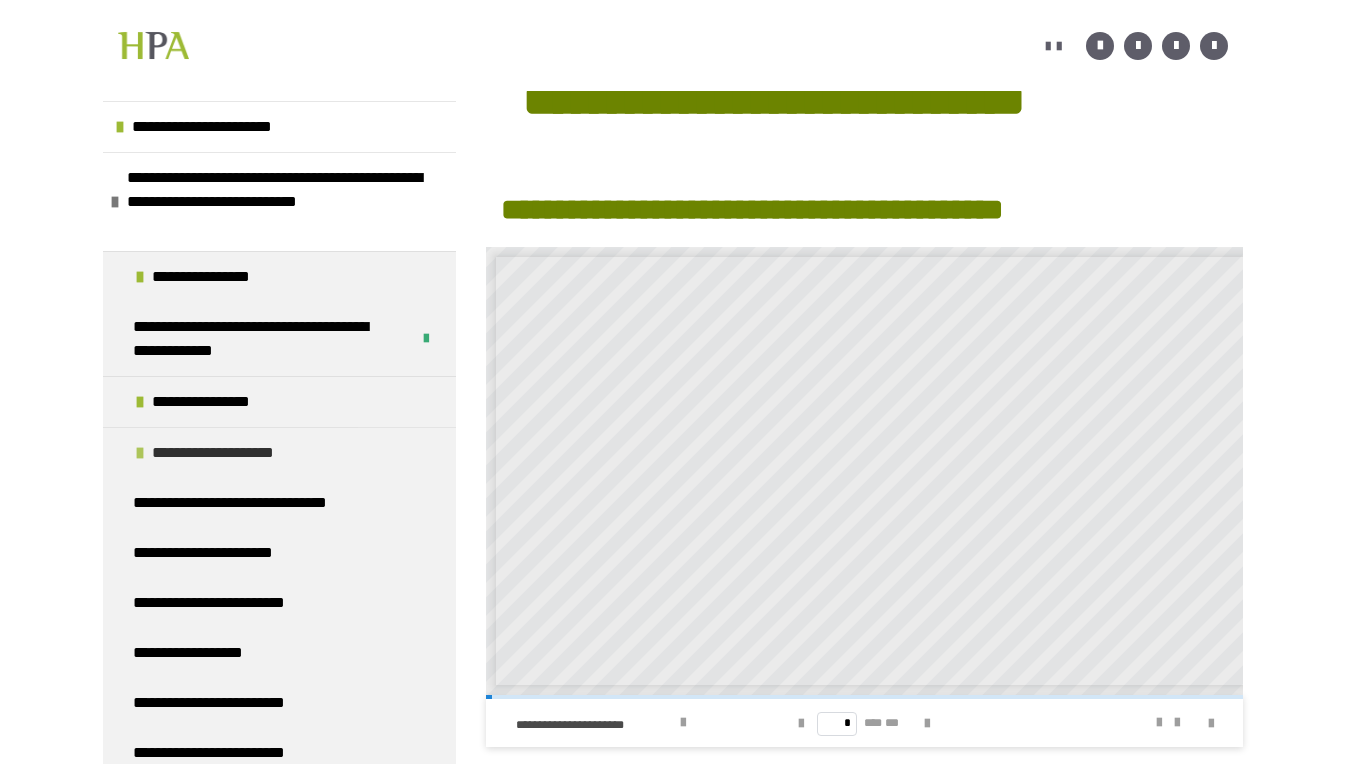 scroll, scrollTop: 1392, scrollLeft: 0, axis: vertical 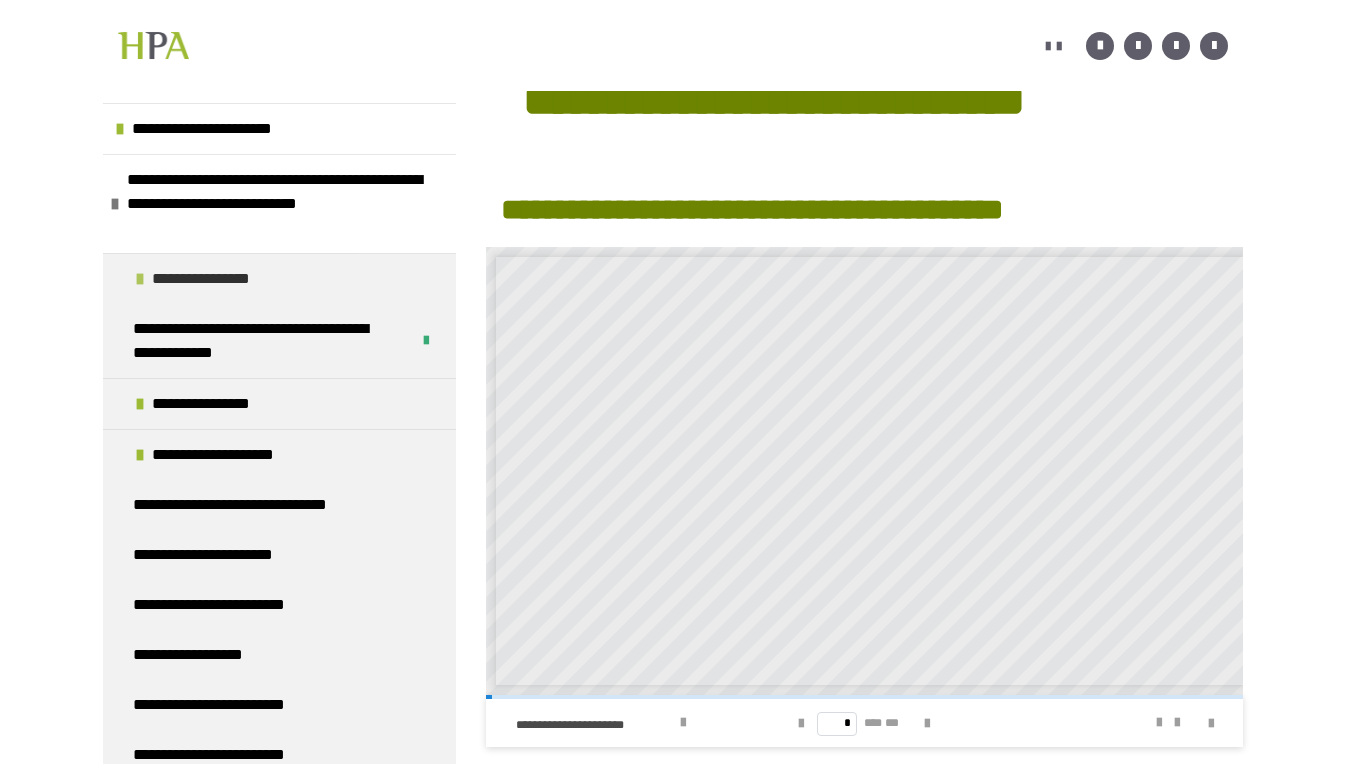 click on "**********" at bounding box center (206, 279) 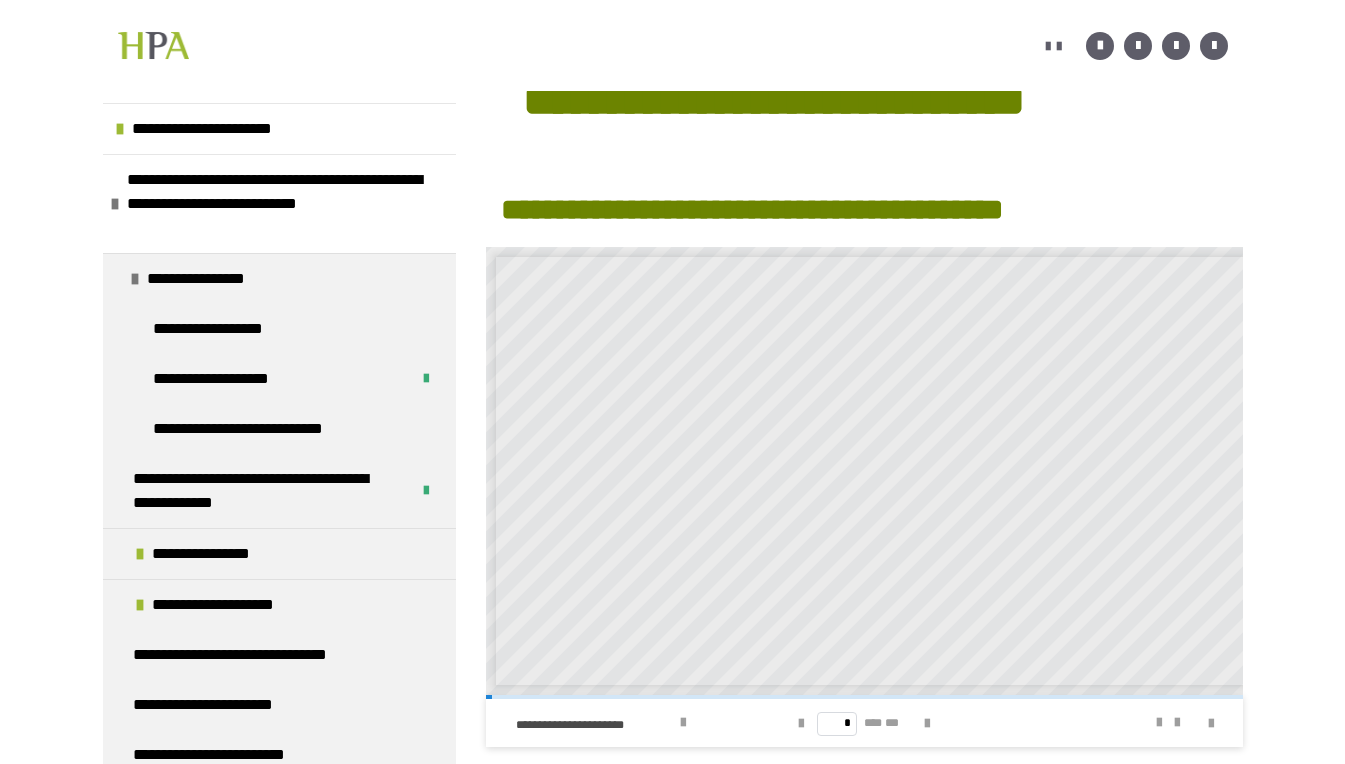 scroll, scrollTop: 0, scrollLeft: 0, axis: both 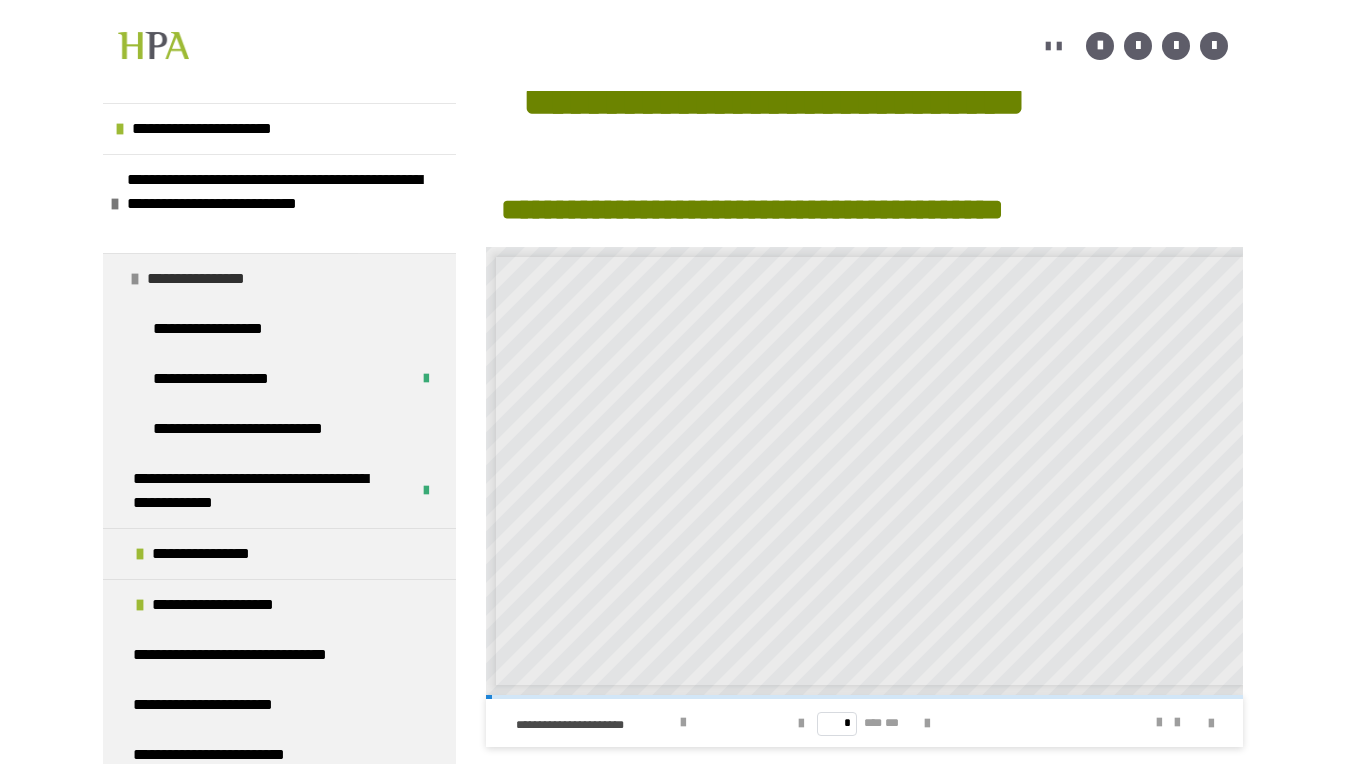 click on "**********" at bounding box center [279, 278] 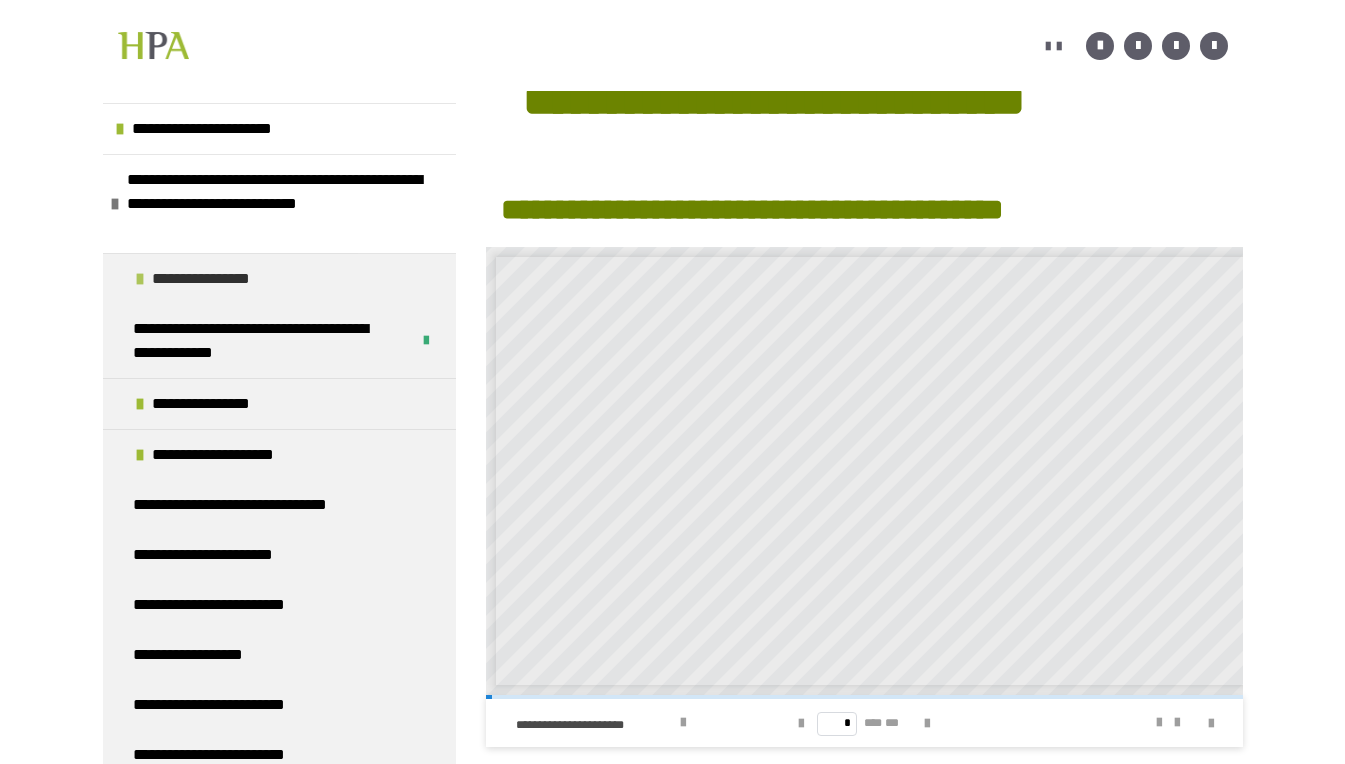 click on "**********" at bounding box center [279, 278] 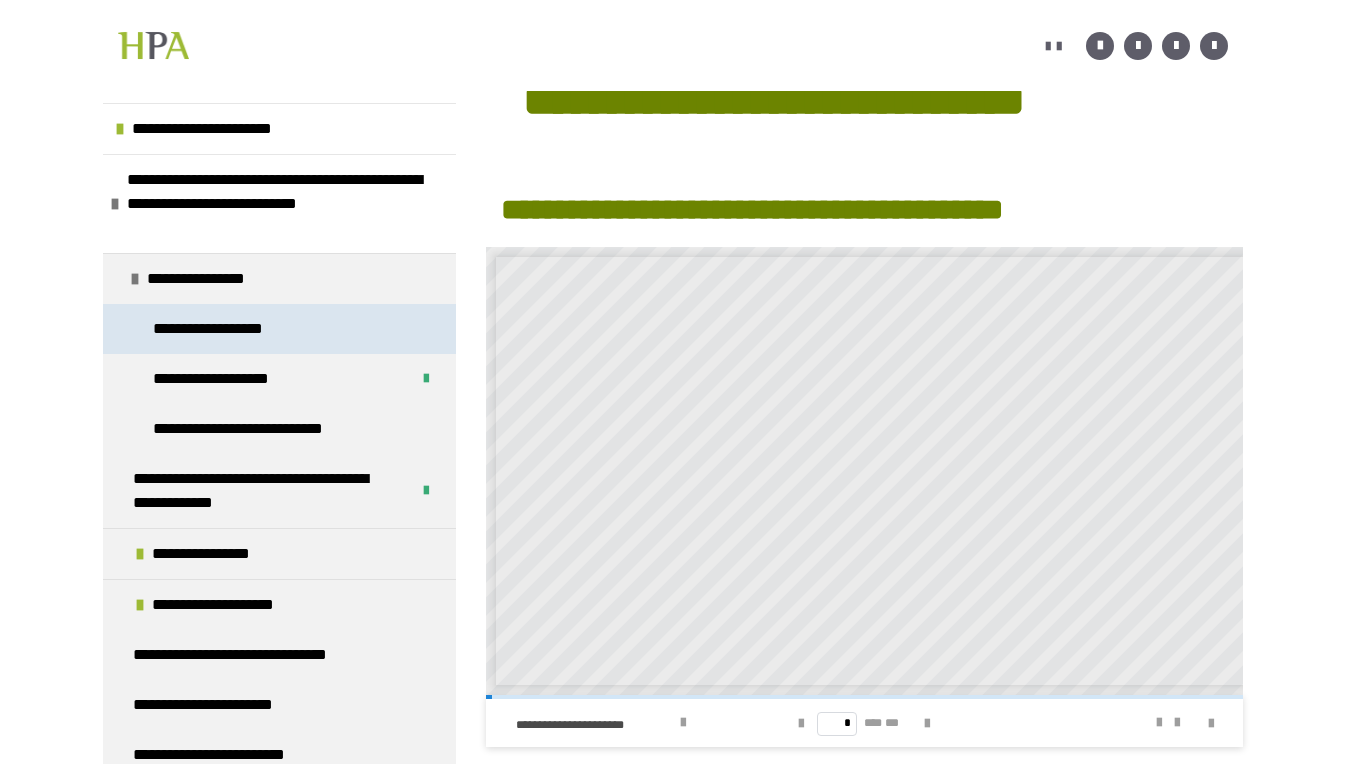 click on "**********" at bounding box center [212, 329] 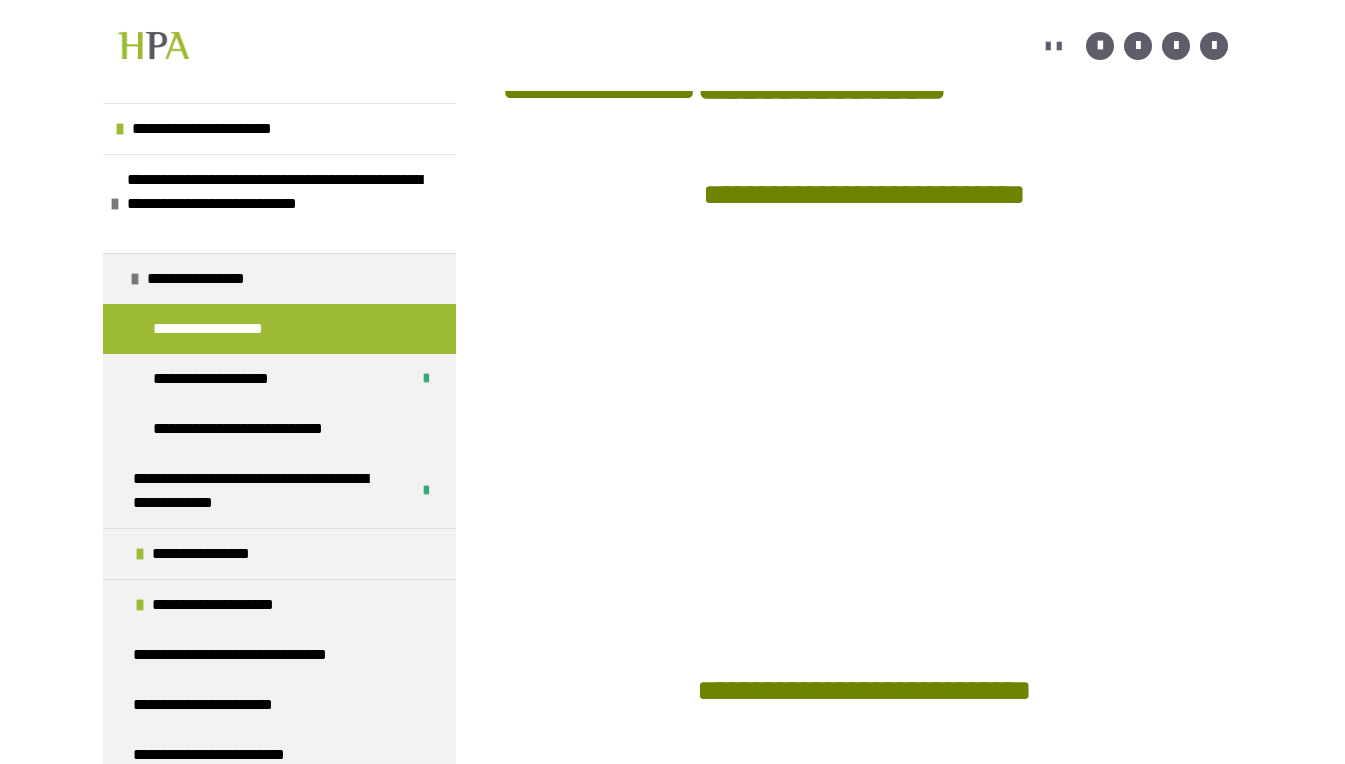scroll, scrollTop: 869, scrollLeft: 0, axis: vertical 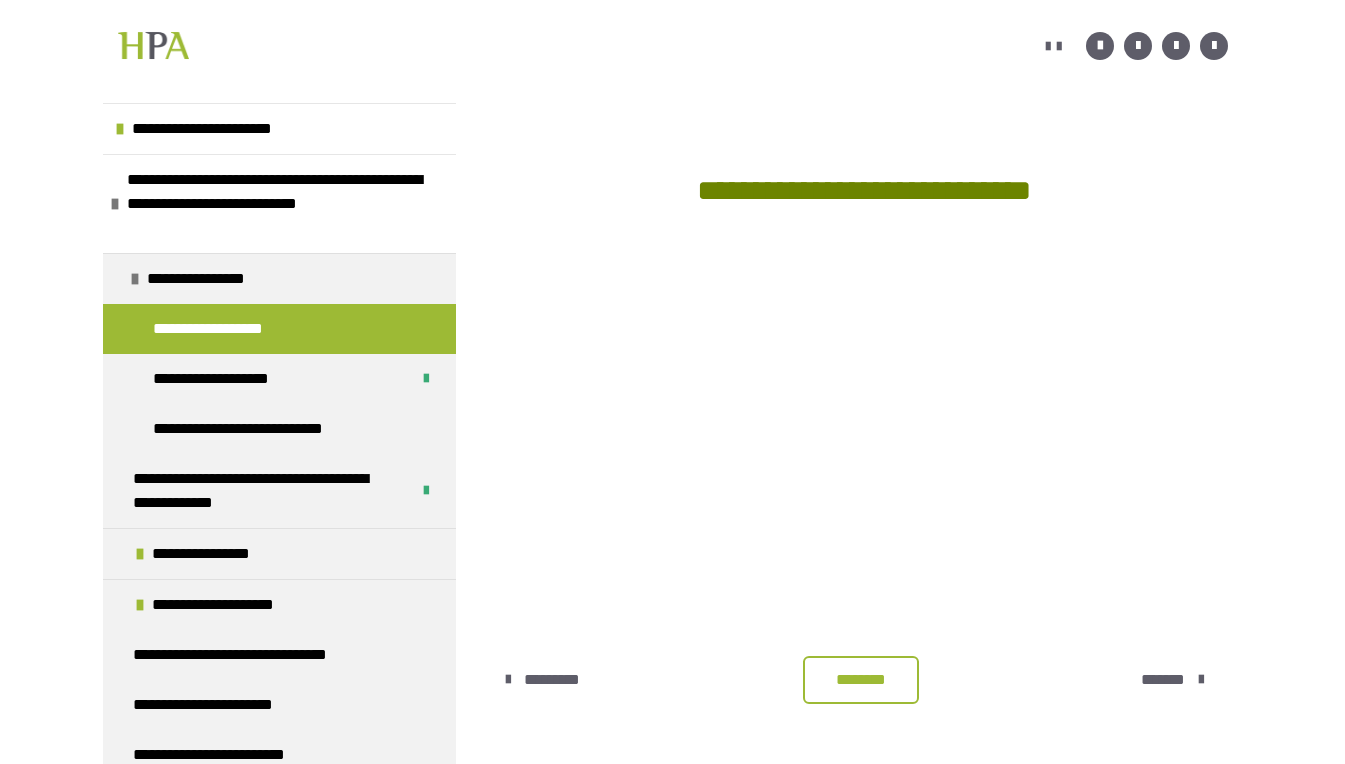 click on "********" at bounding box center (861, 680) 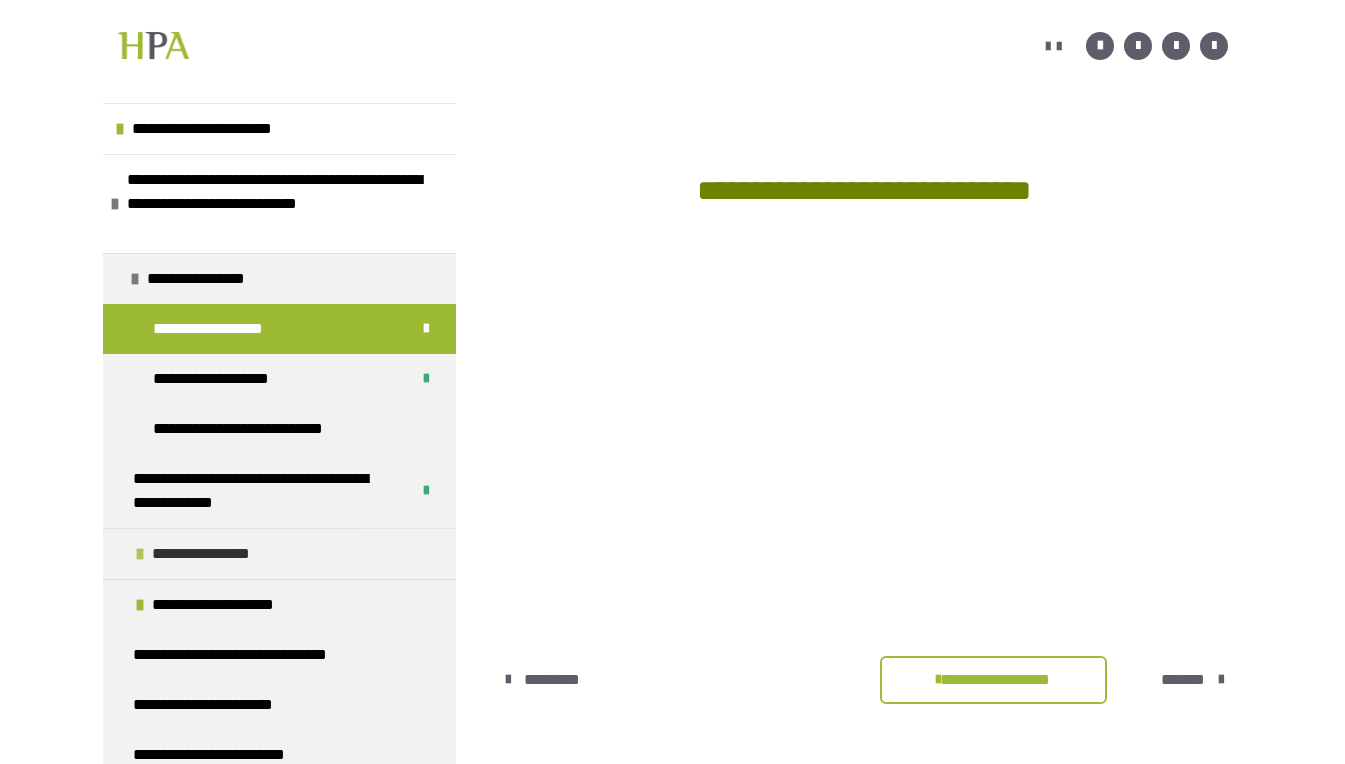 scroll, scrollTop: 829, scrollLeft: 0, axis: vertical 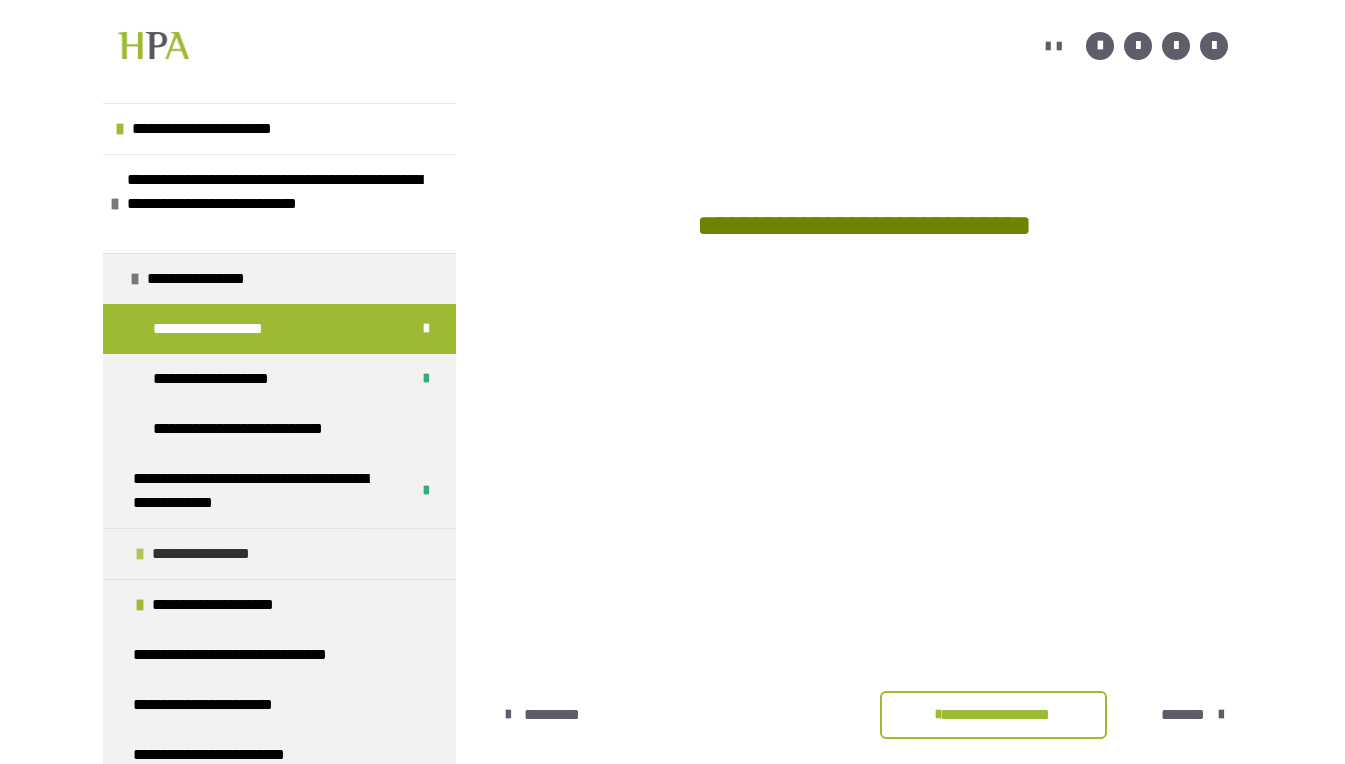 click at bounding box center (140, 554) 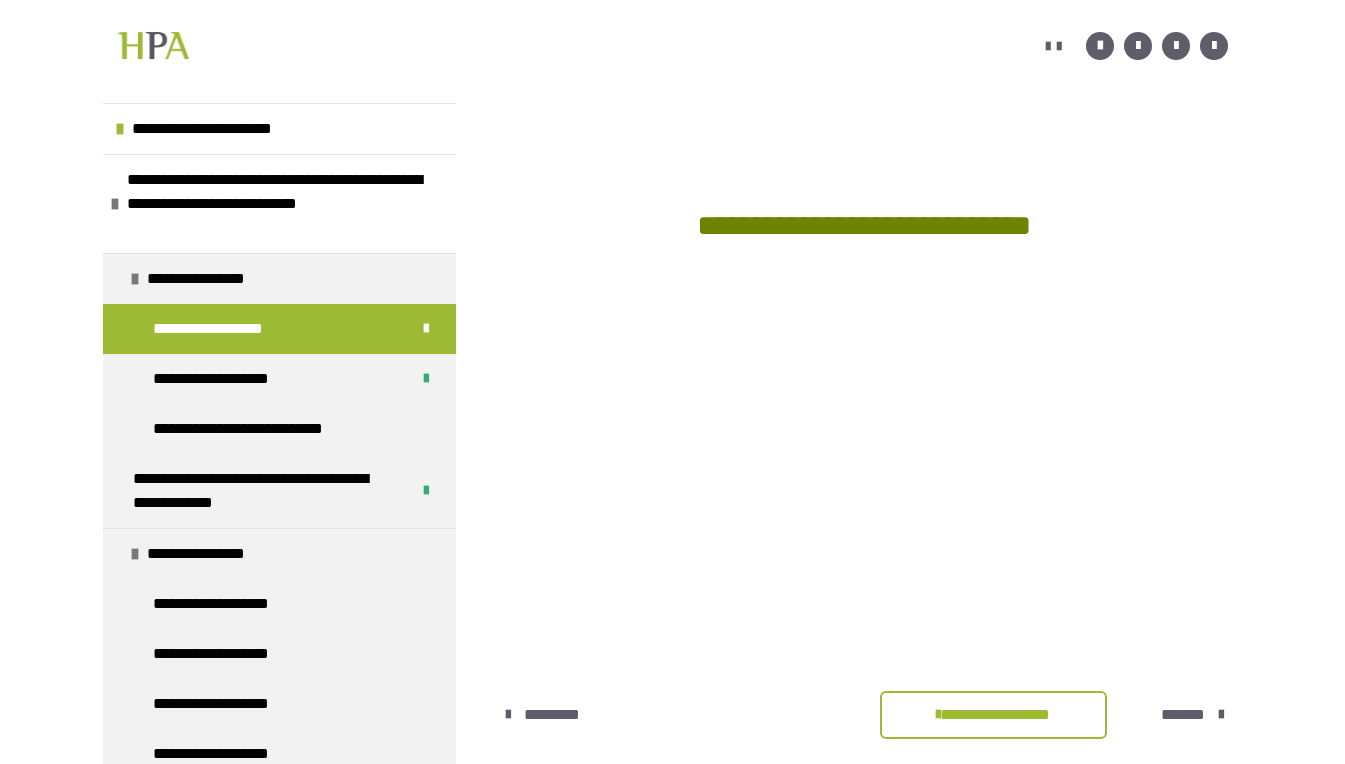 scroll, scrollTop: 869, scrollLeft: 0, axis: vertical 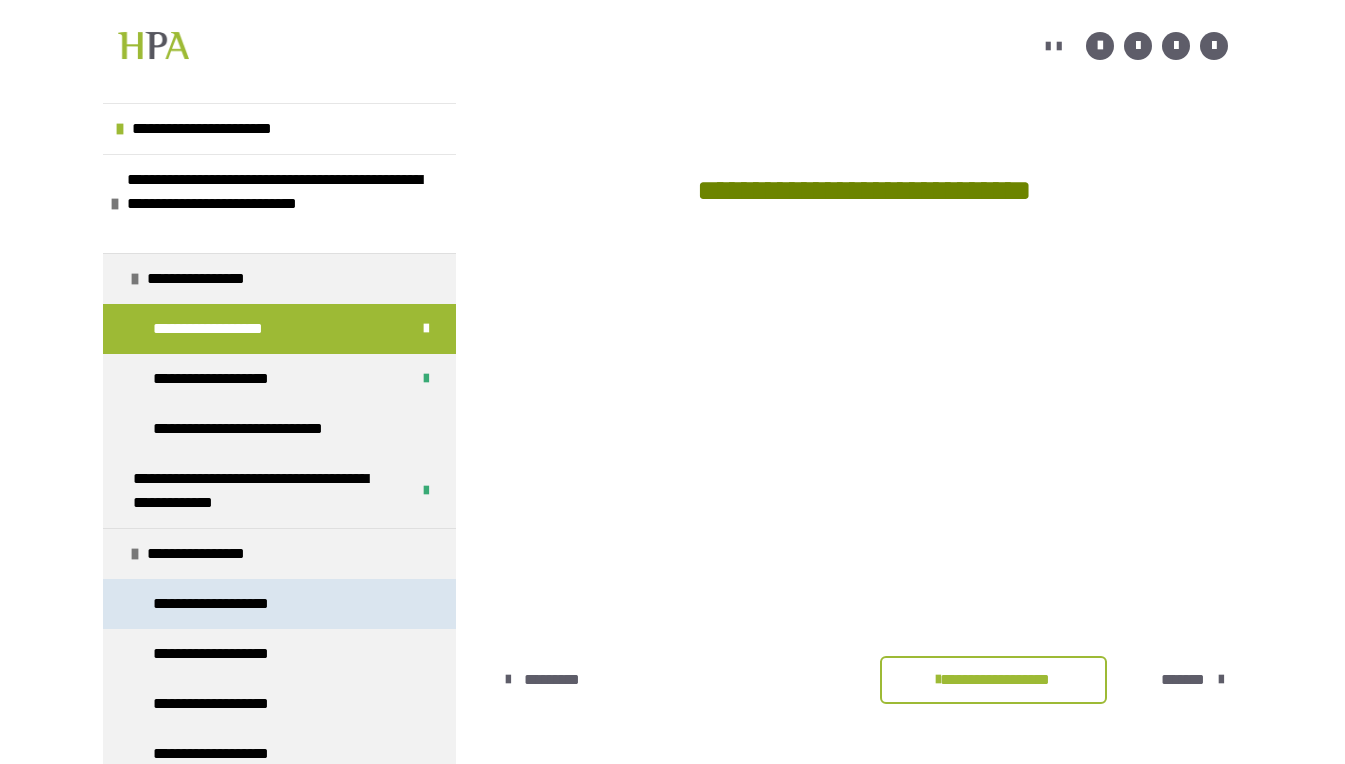 click on "**********" at bounding box center (224, 604) 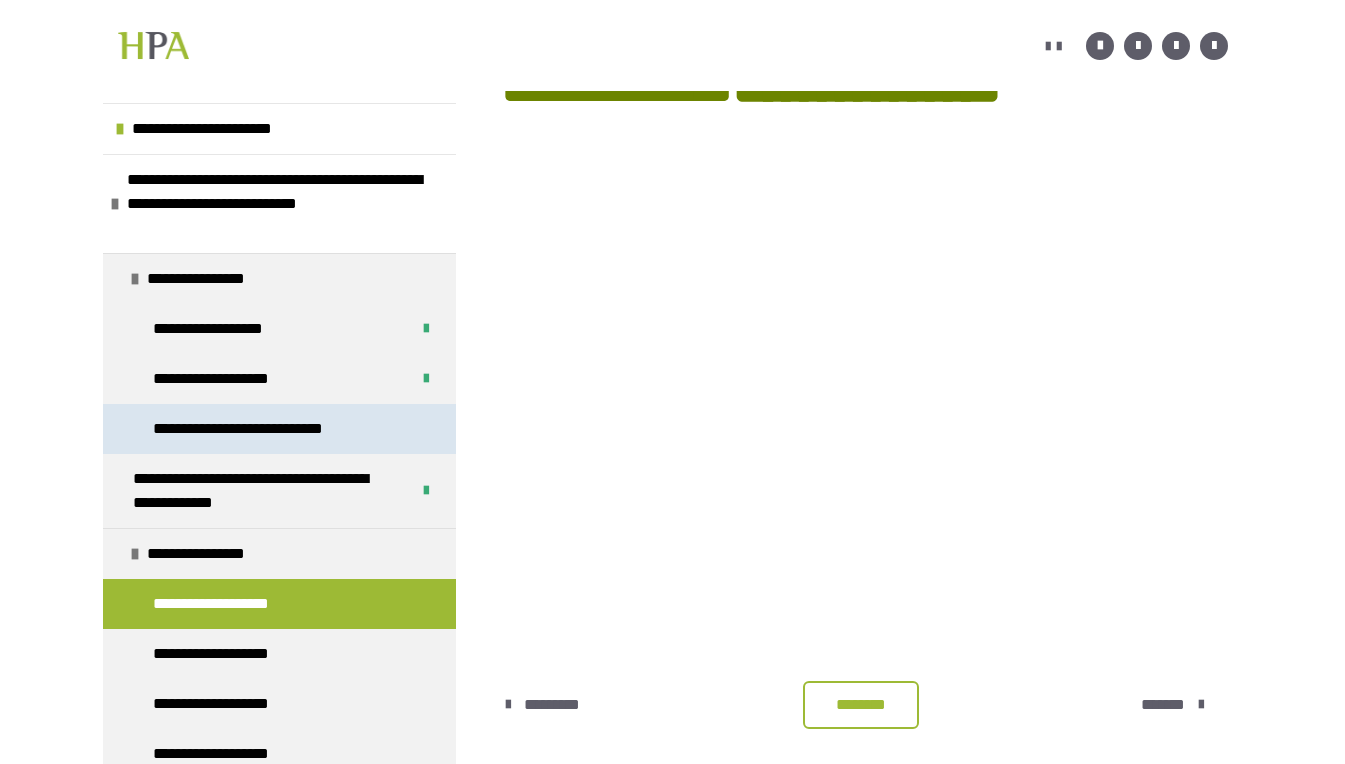 scroll, scrollTop: 1645, scrollLeft: 0, axis: vertical 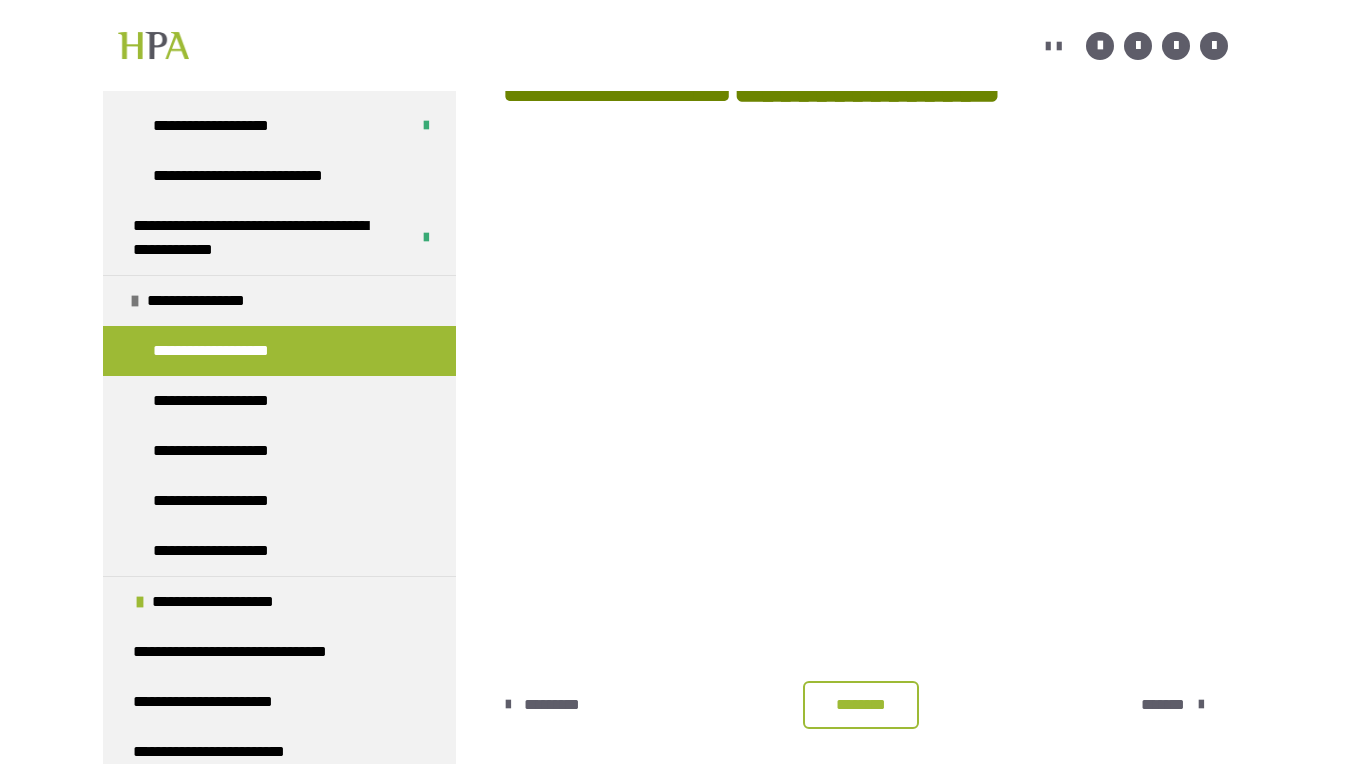 click on "********" at bounding box center [861, 705] 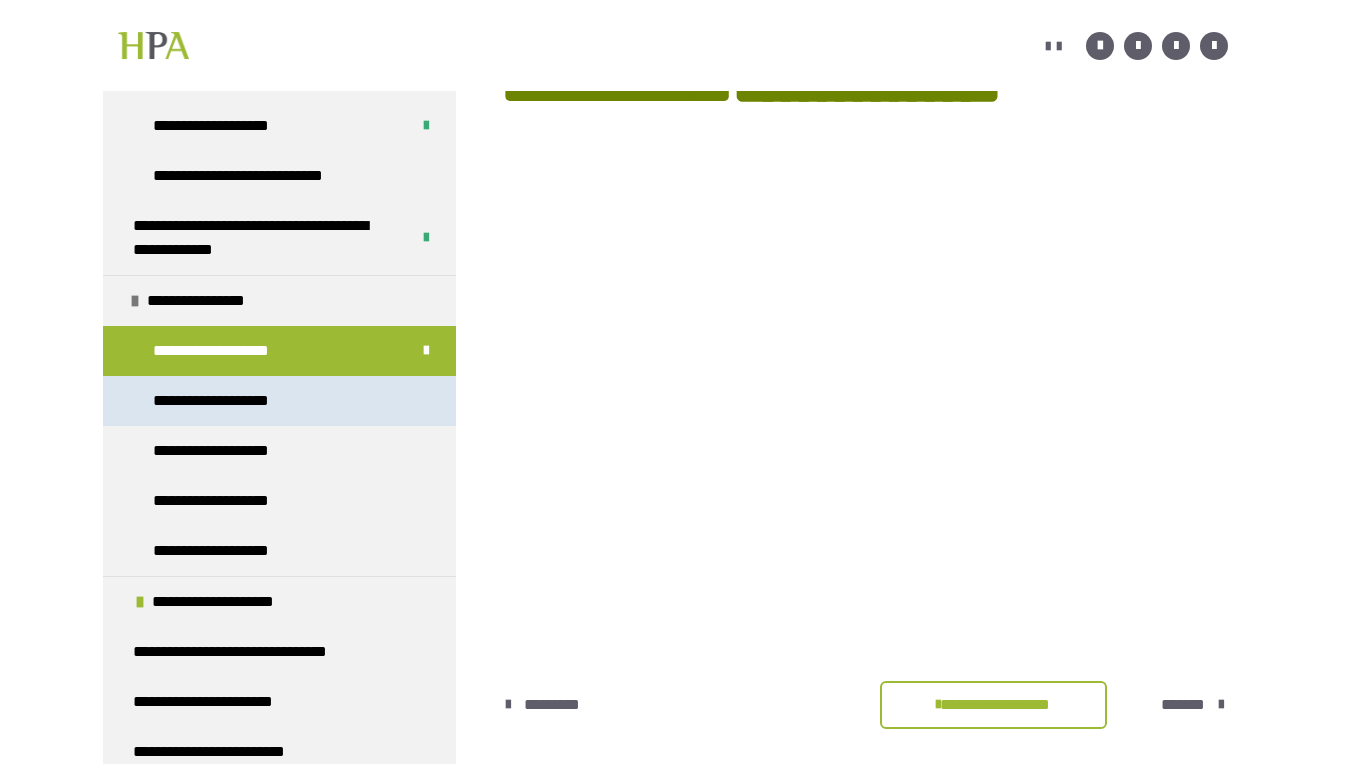 click on "**********" at bounding box center (227, 401) 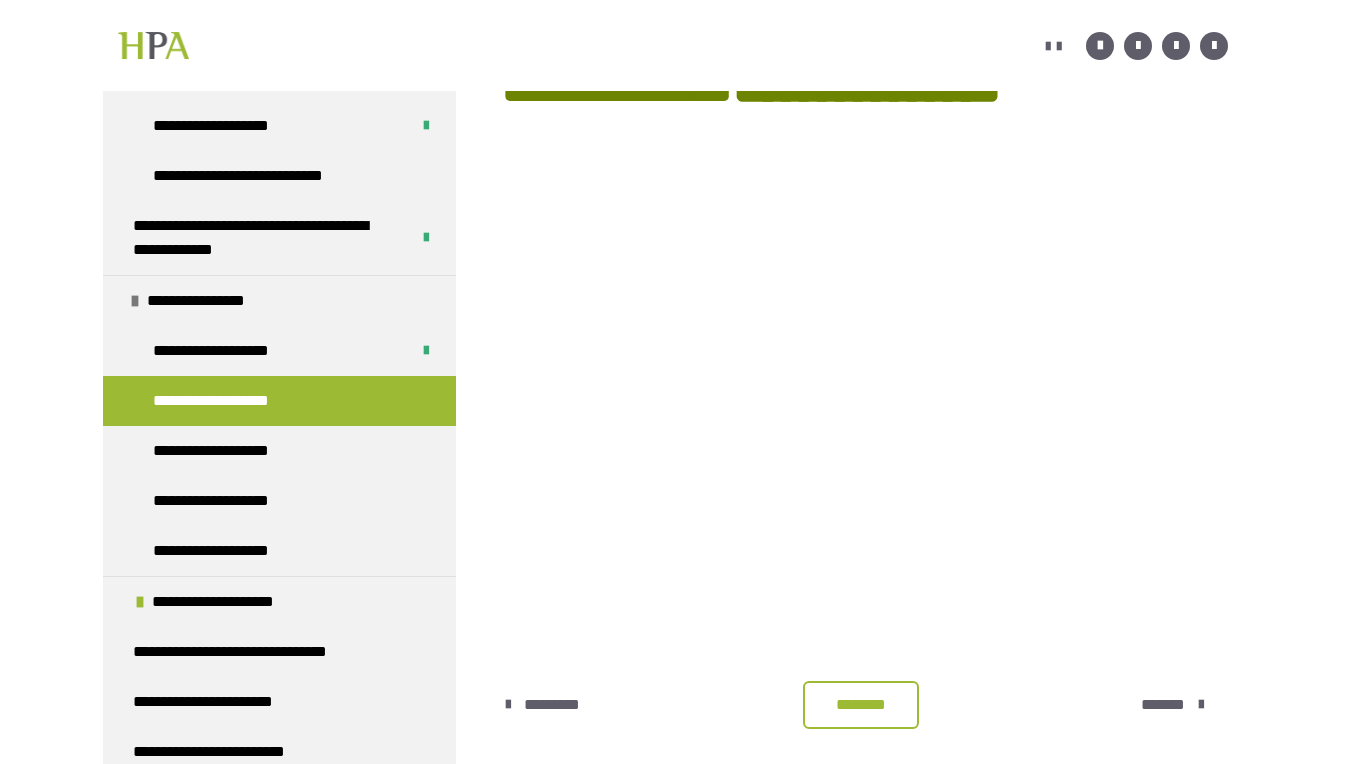 click on "********" at bounding box center [861, 705] 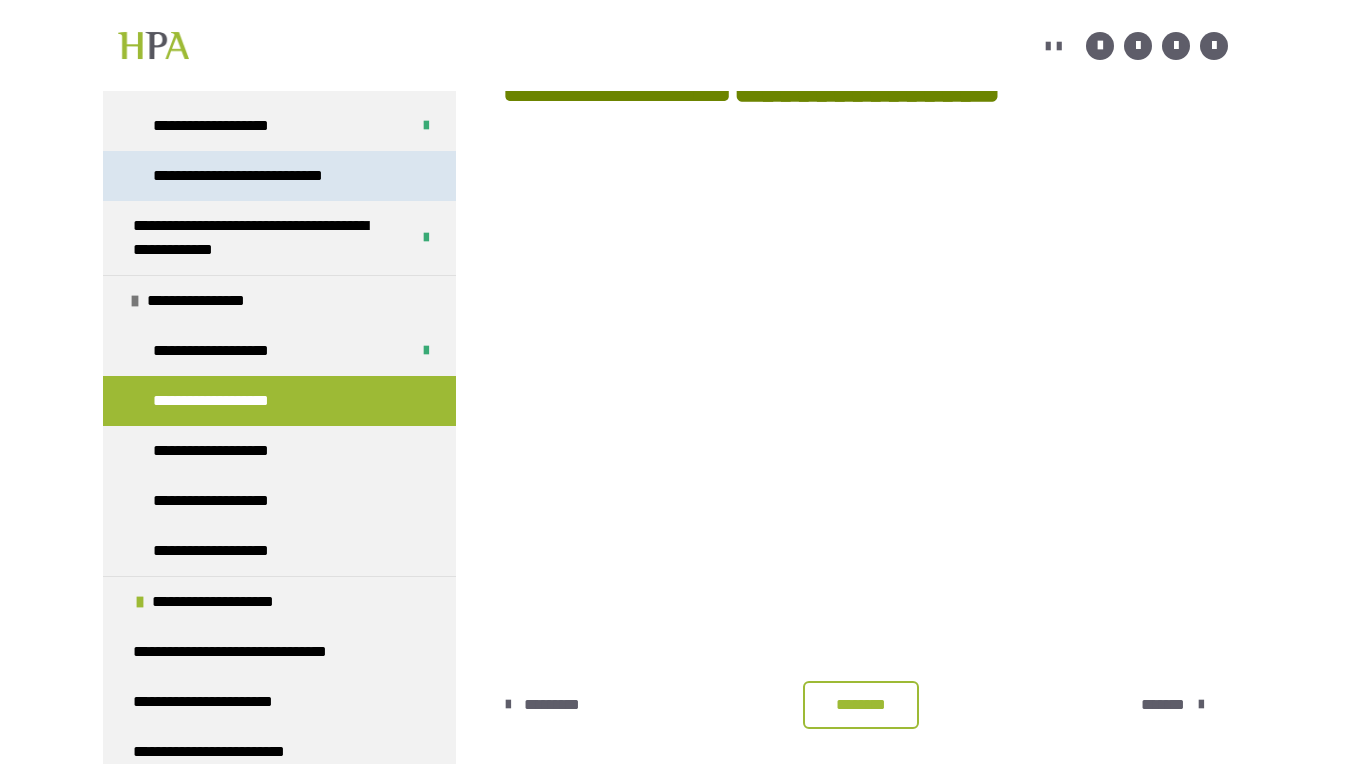 click at bounding box center (140, 602) 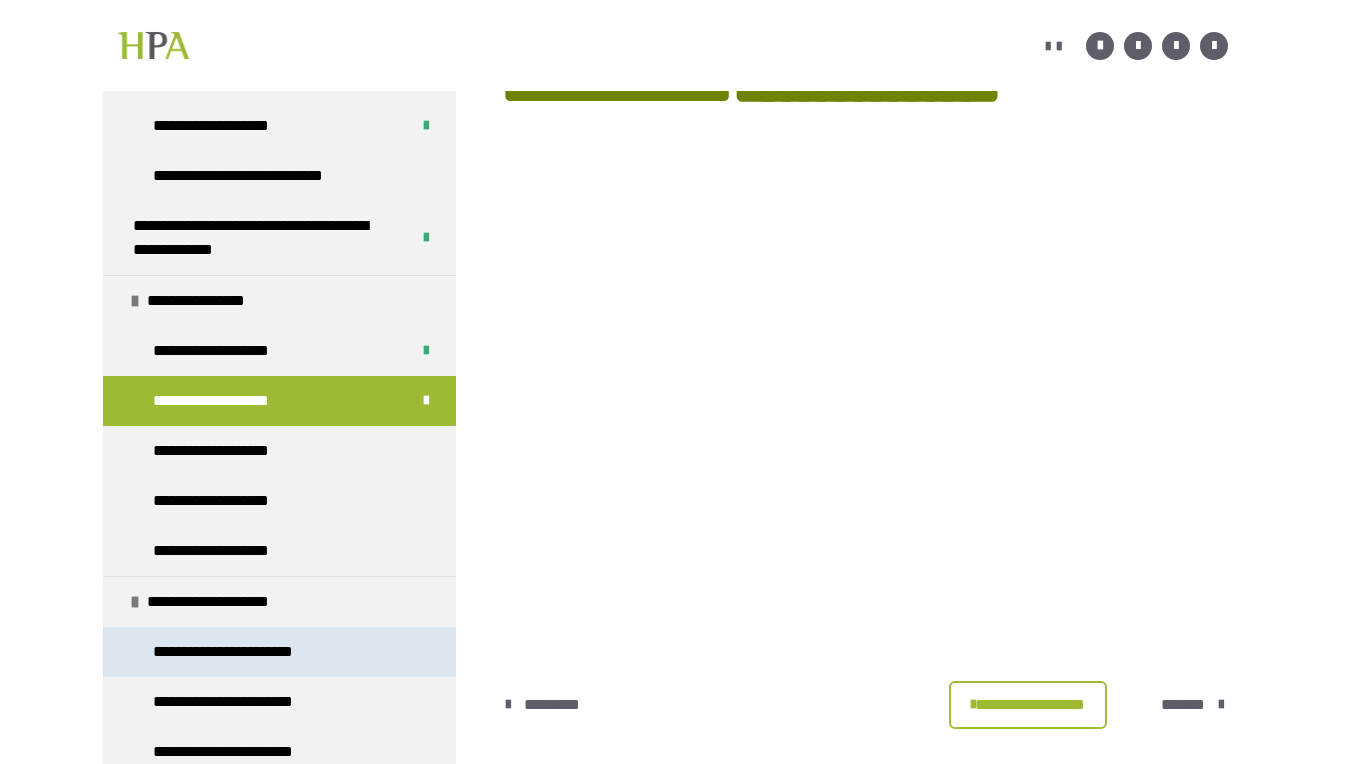 scroll, scrollTop: 1898, scrollLeft: 0, axis: vertical 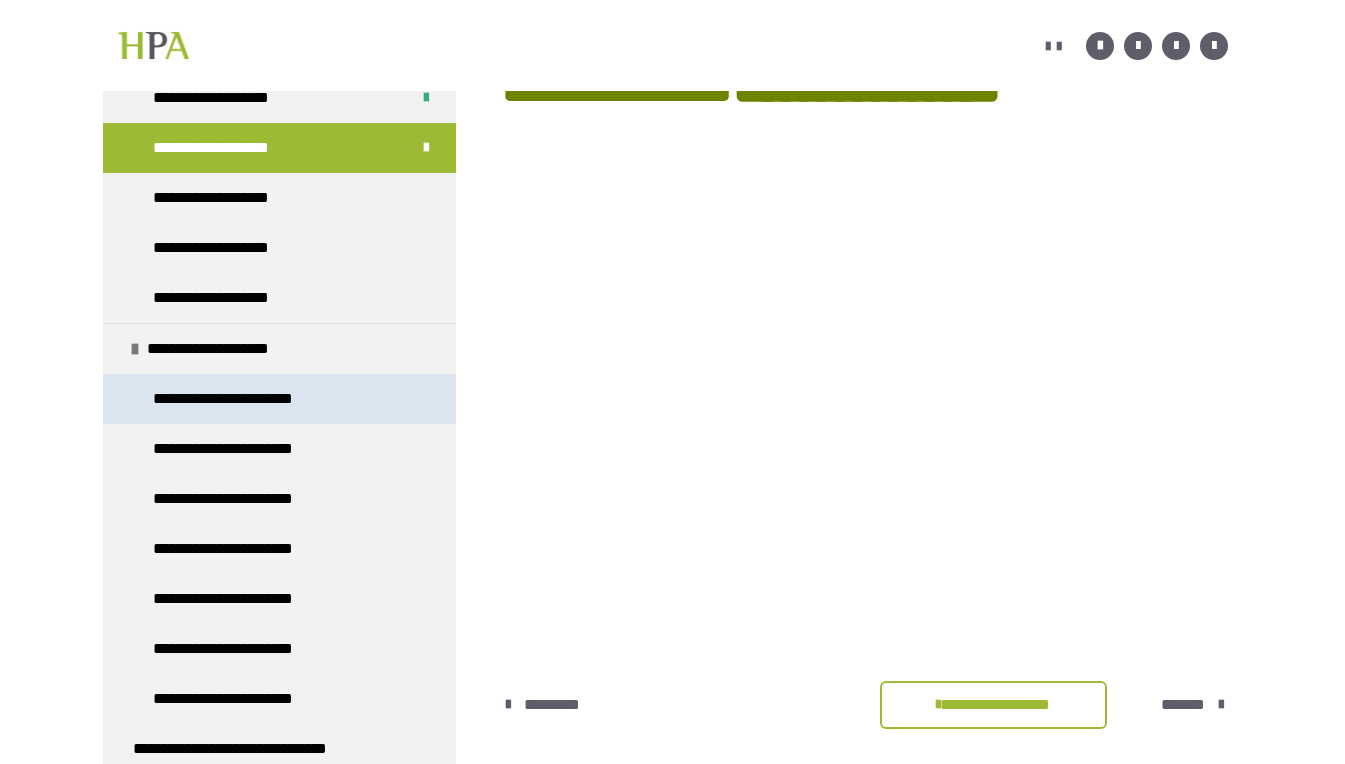 click on "**********" at bounding box center (248, 399) 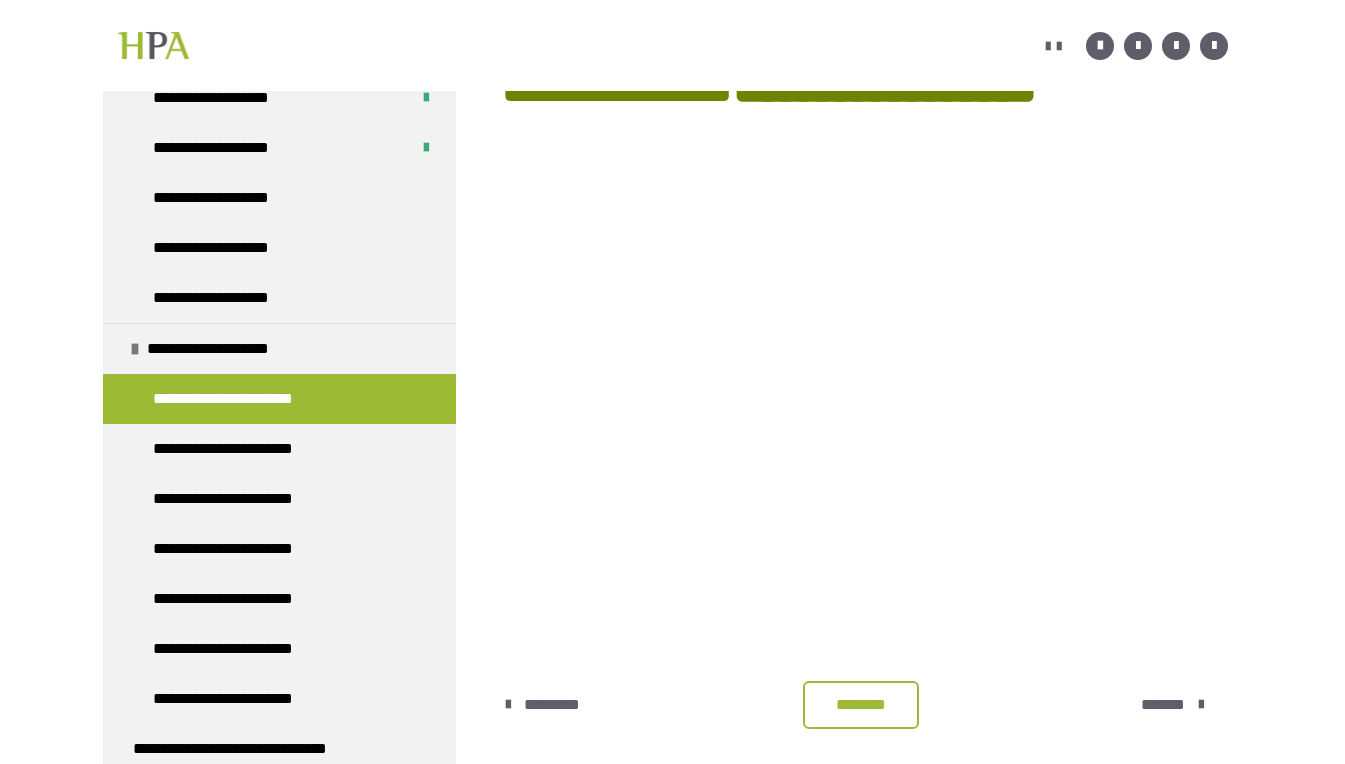 click on "**********" at bounding box center (672, 282) 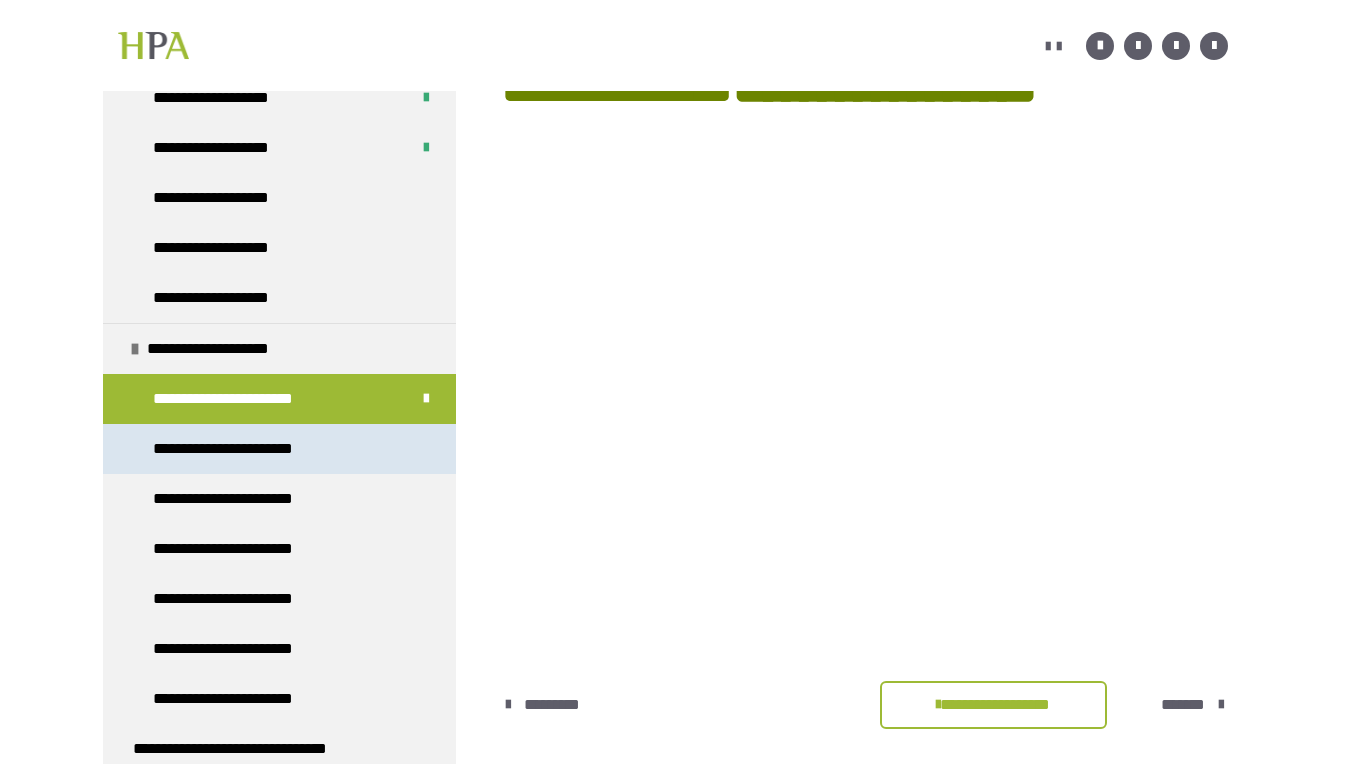click on "**********" at bounding box center (251, 449) 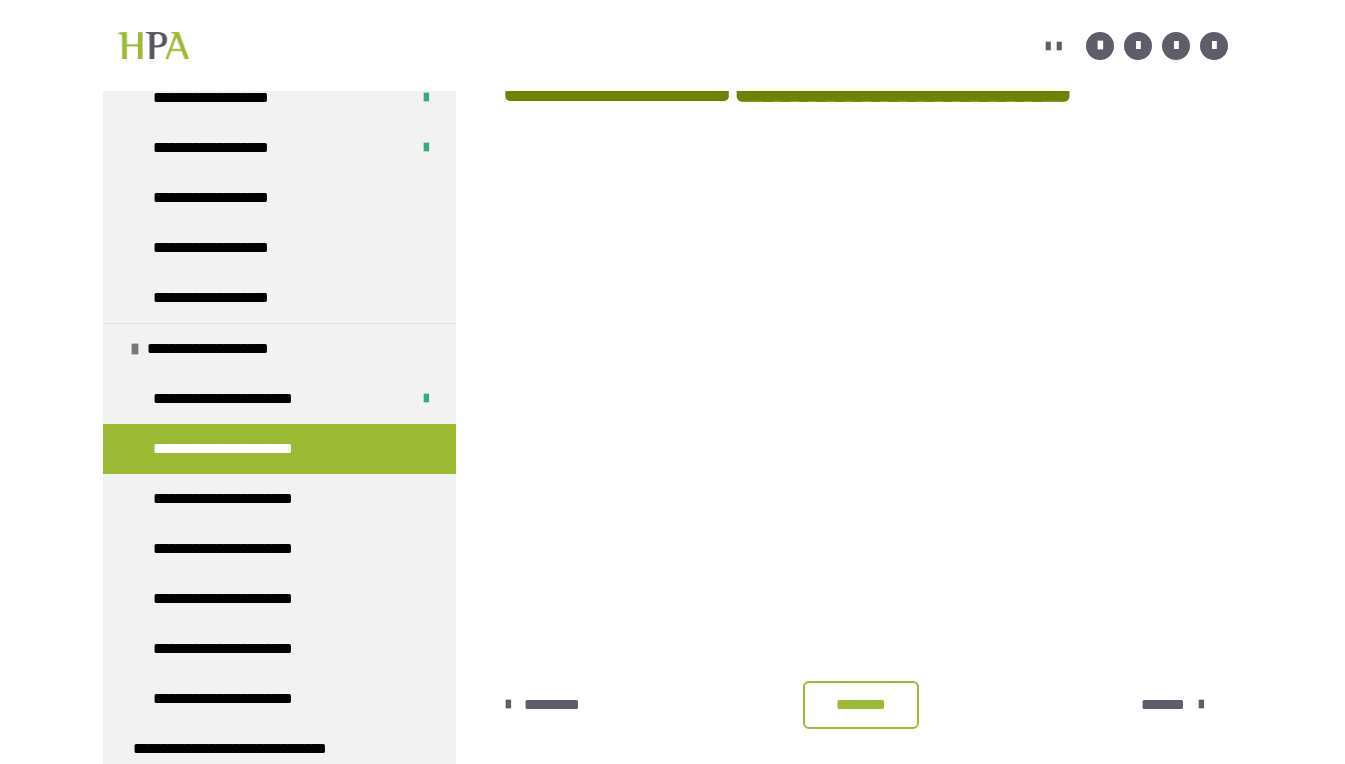 click on "**********" at bounding box center (672, 282) 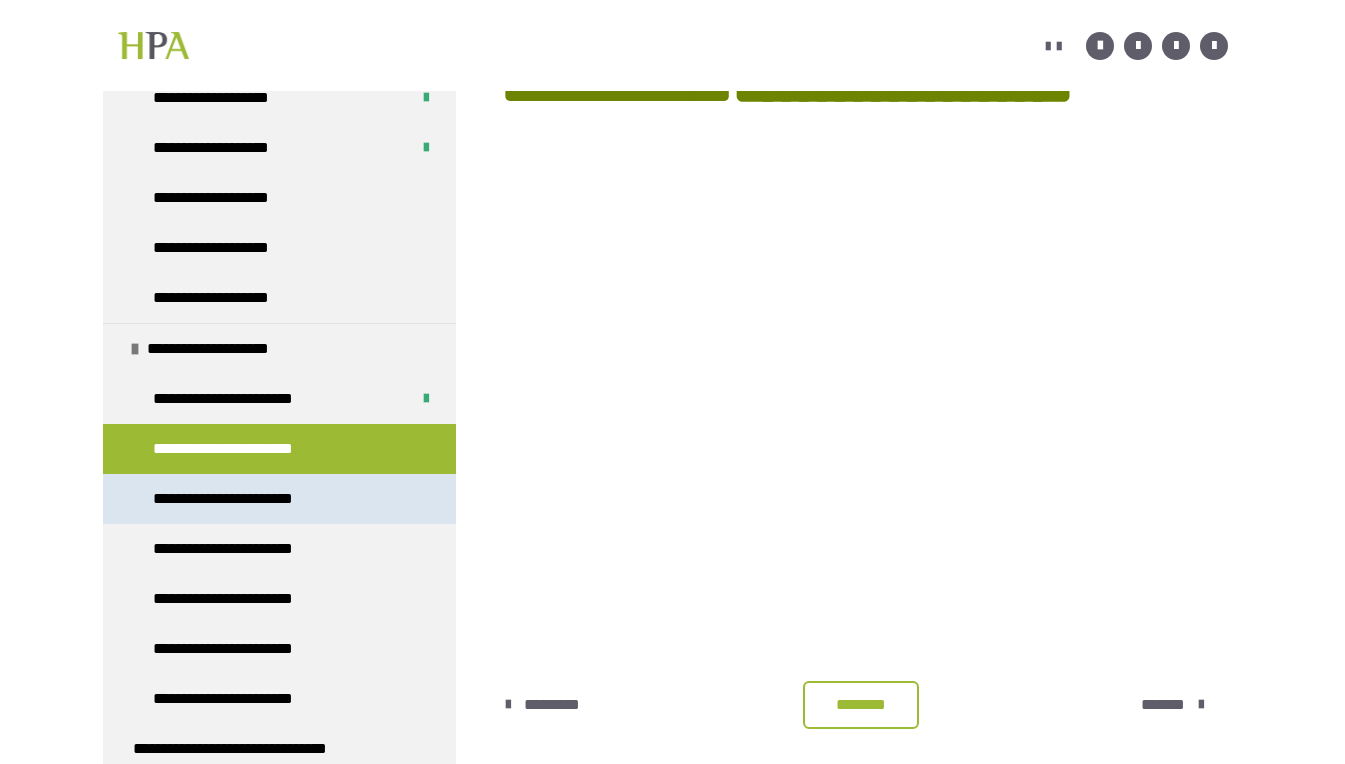 click on "**********" at bounding box center [251, 499] 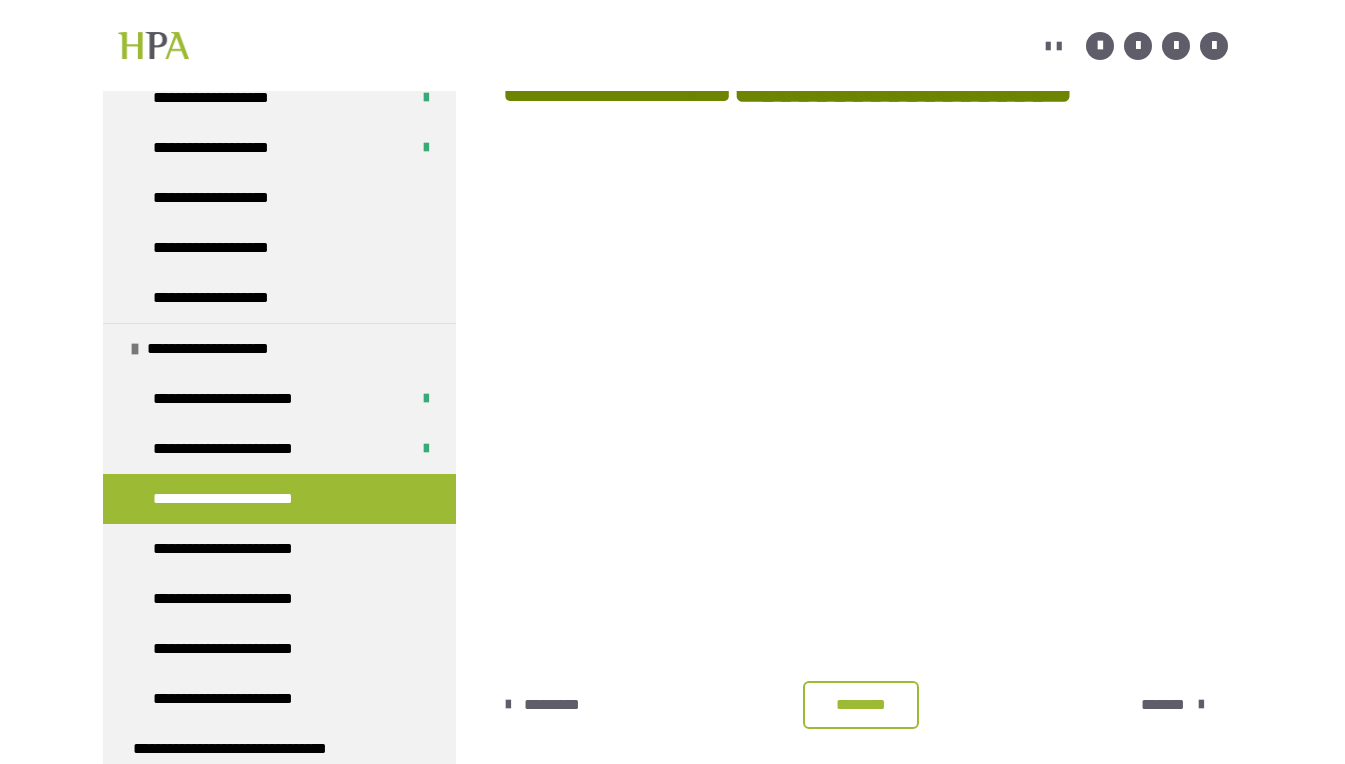 click on "********" at bounding box center [861, 705] 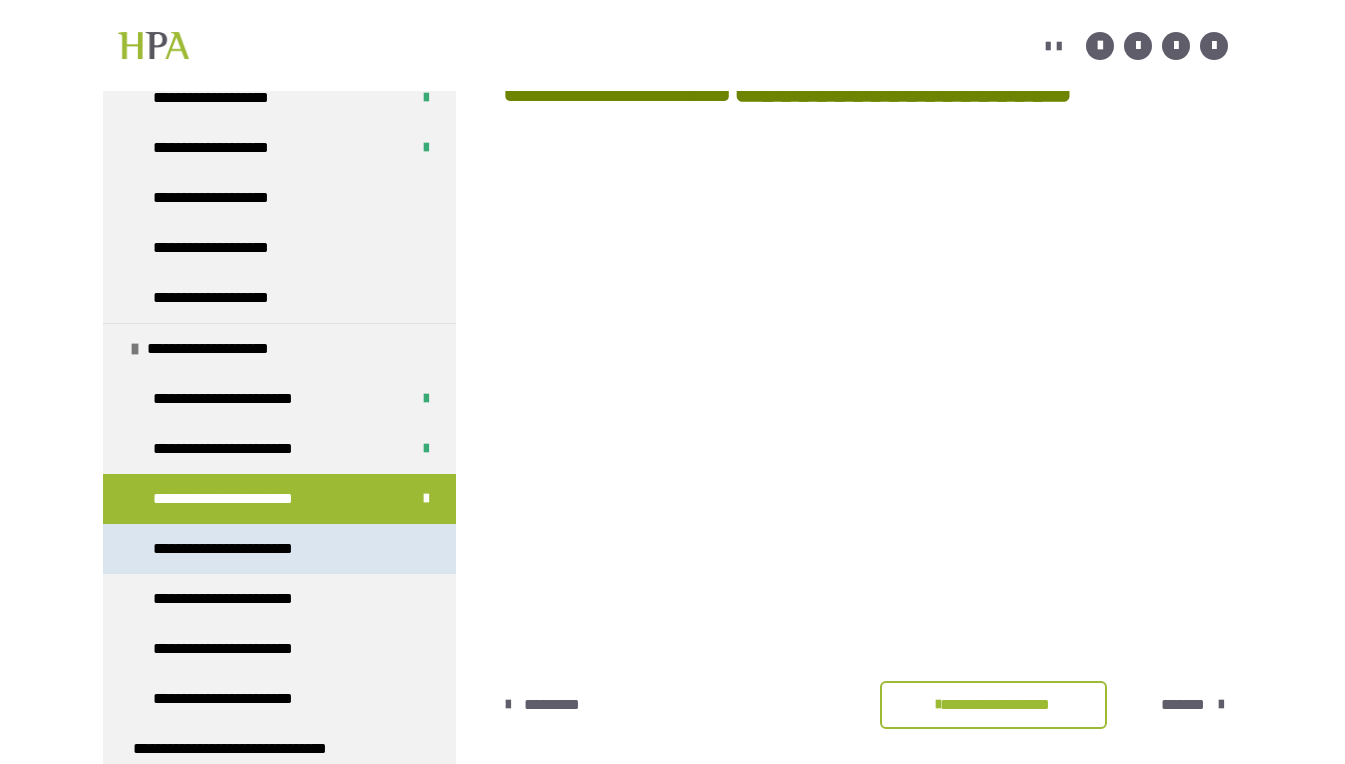 click on "**********" at bounding box center (251, 549) 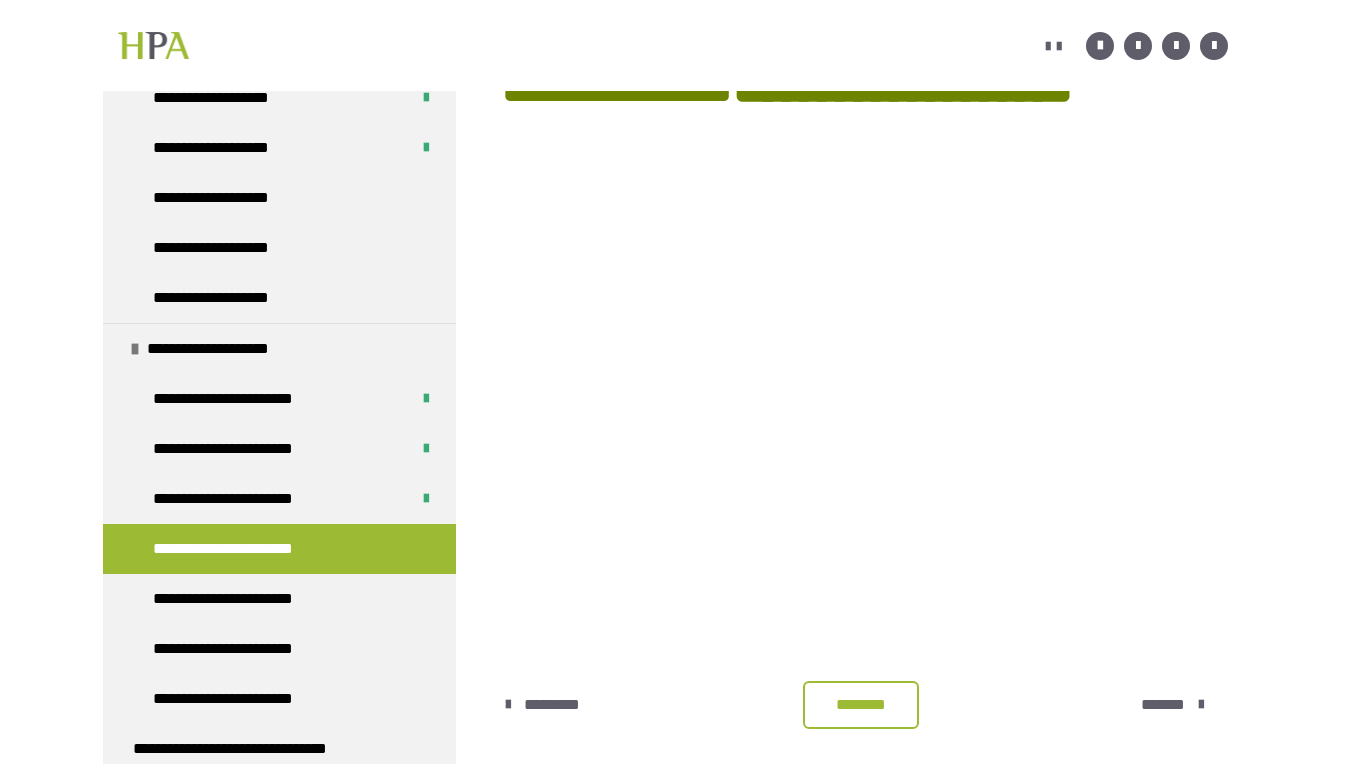 click on "********" at bounding box center (861, 705) 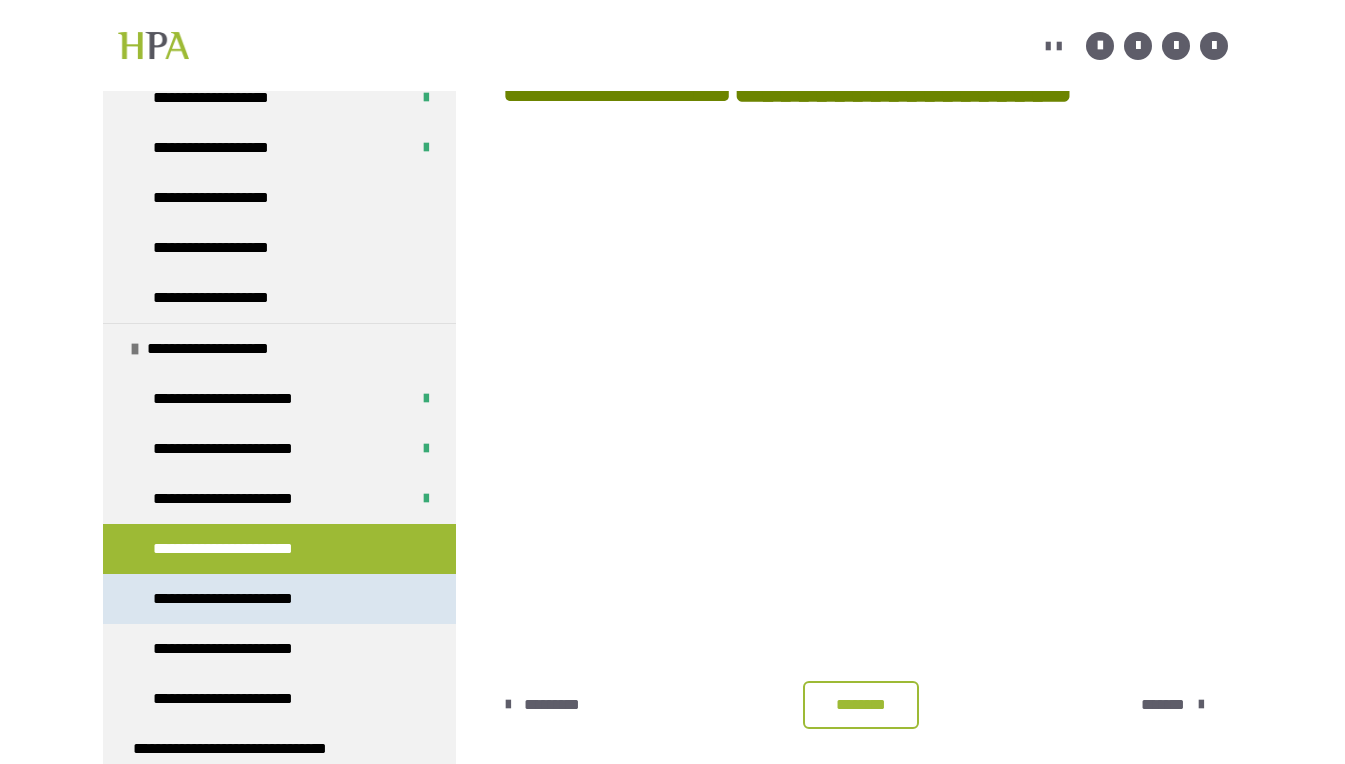 click on "**********" at bounding box center (251, 599) 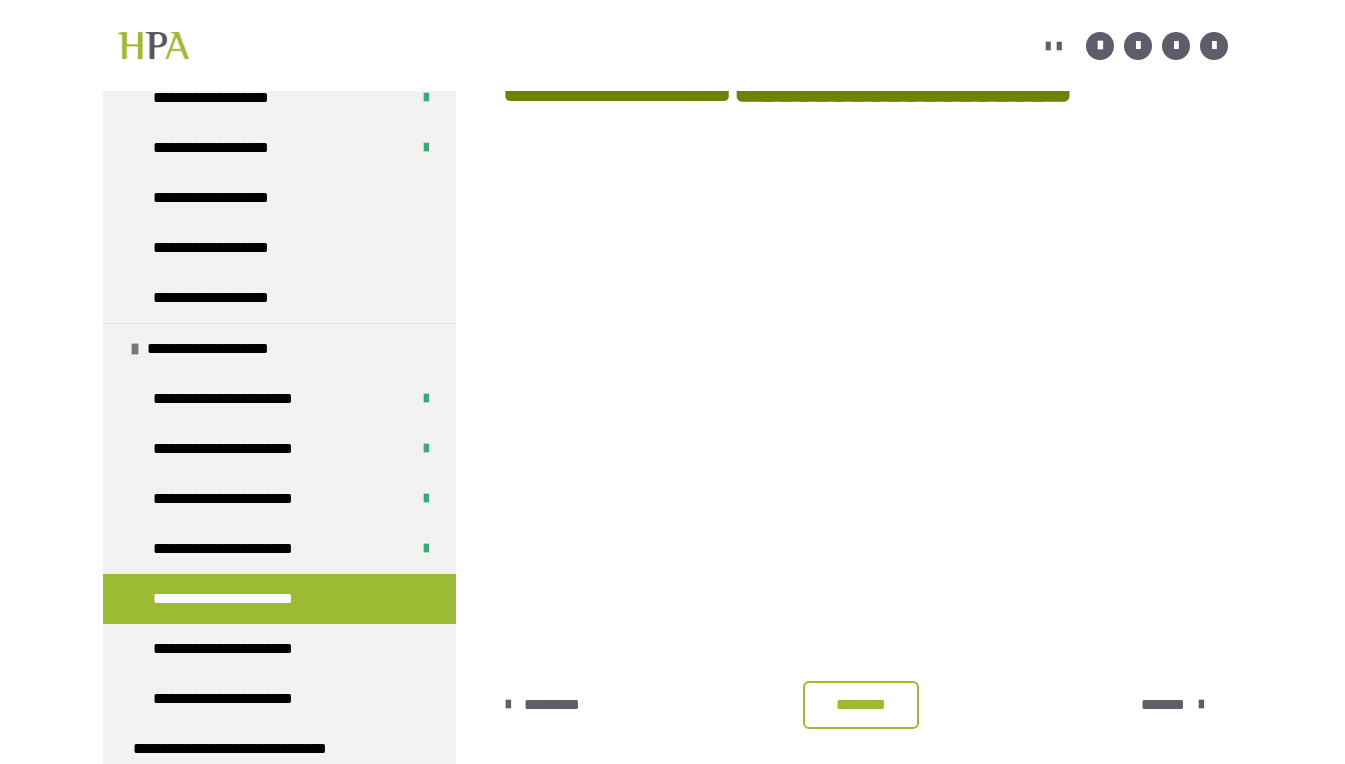 scroll, scrollTop: 431, scrollLeft: 0, axis: vertical 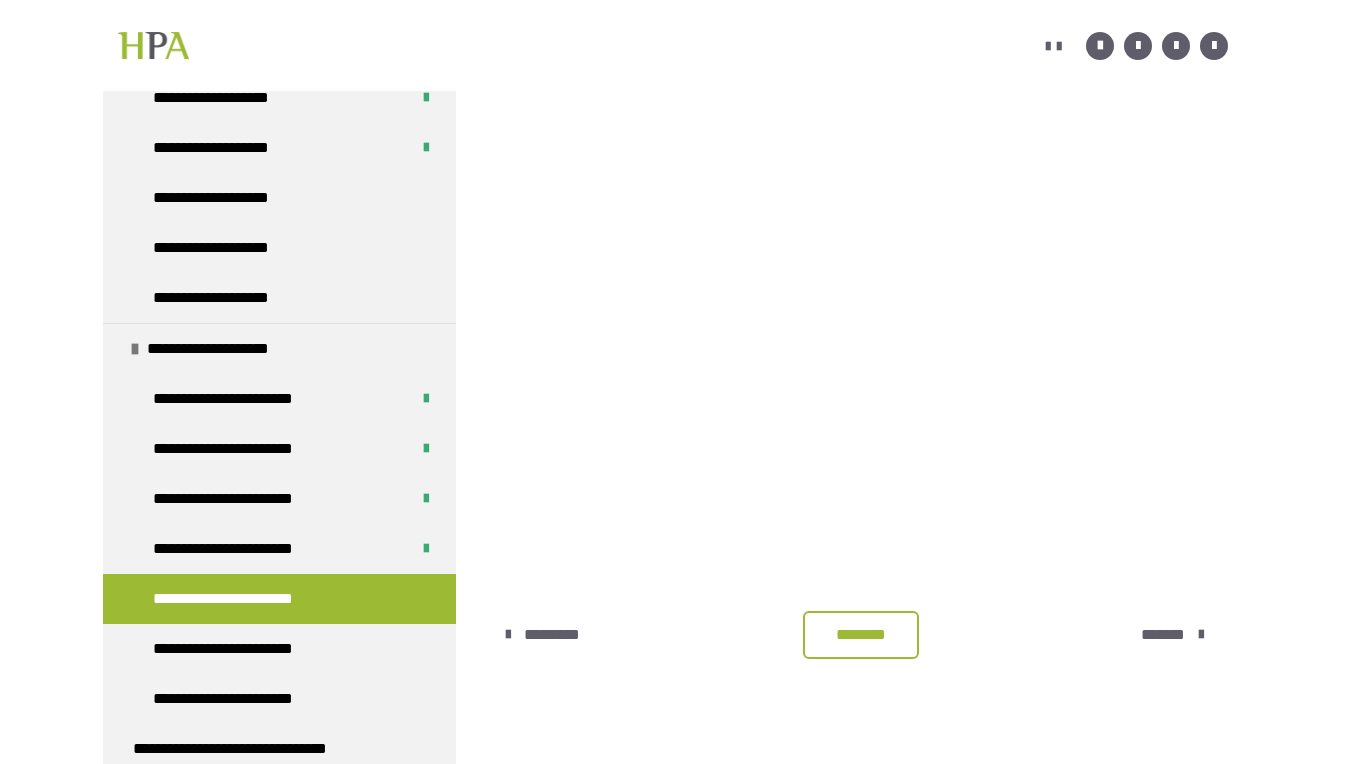 click on "**********" at bounding box center [672, 212] 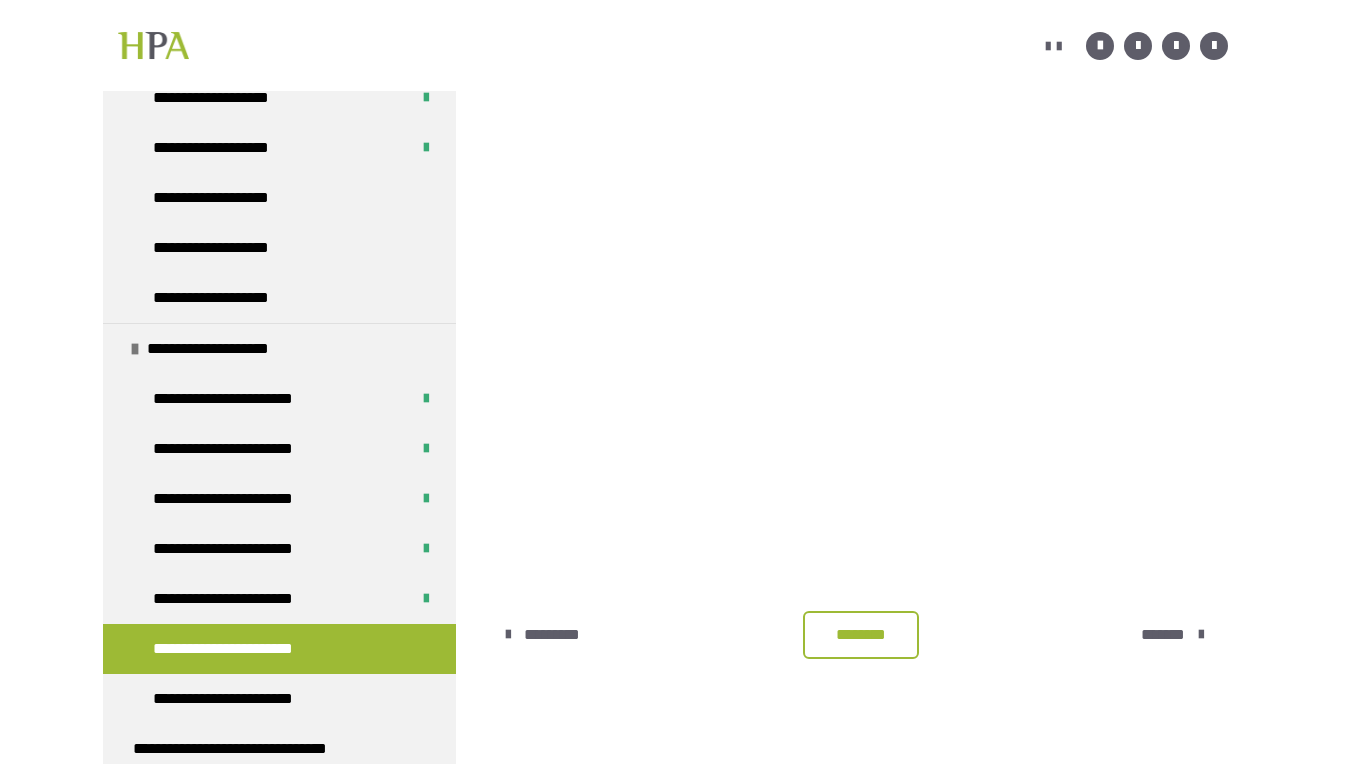 scroll, scrollTop: 361, scrollLeft: 0, axis: vertical 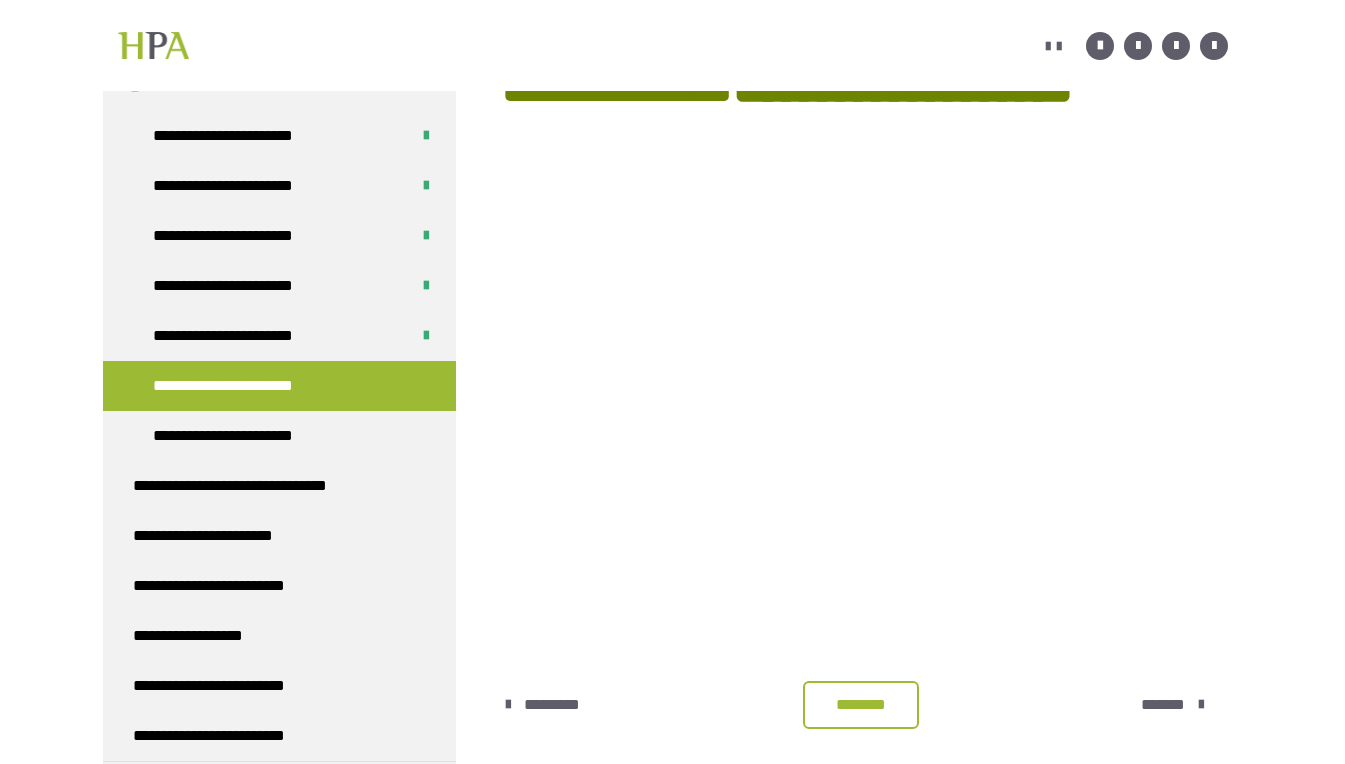 click on "********" at bounding box center (861, 705) 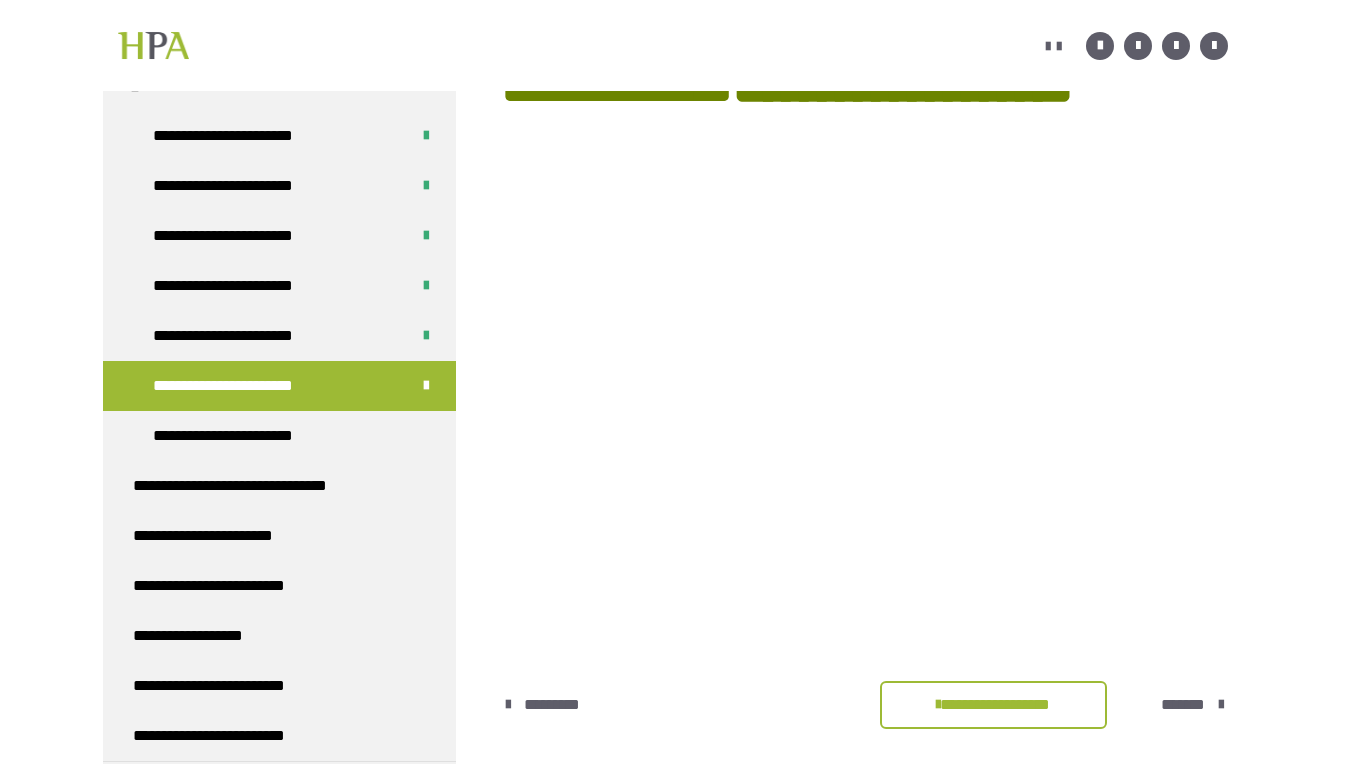 drag, startPoint x: 1322, startPoint y: 0, endPoint x: 1283, endPoint y: 477, distance: 478.59167 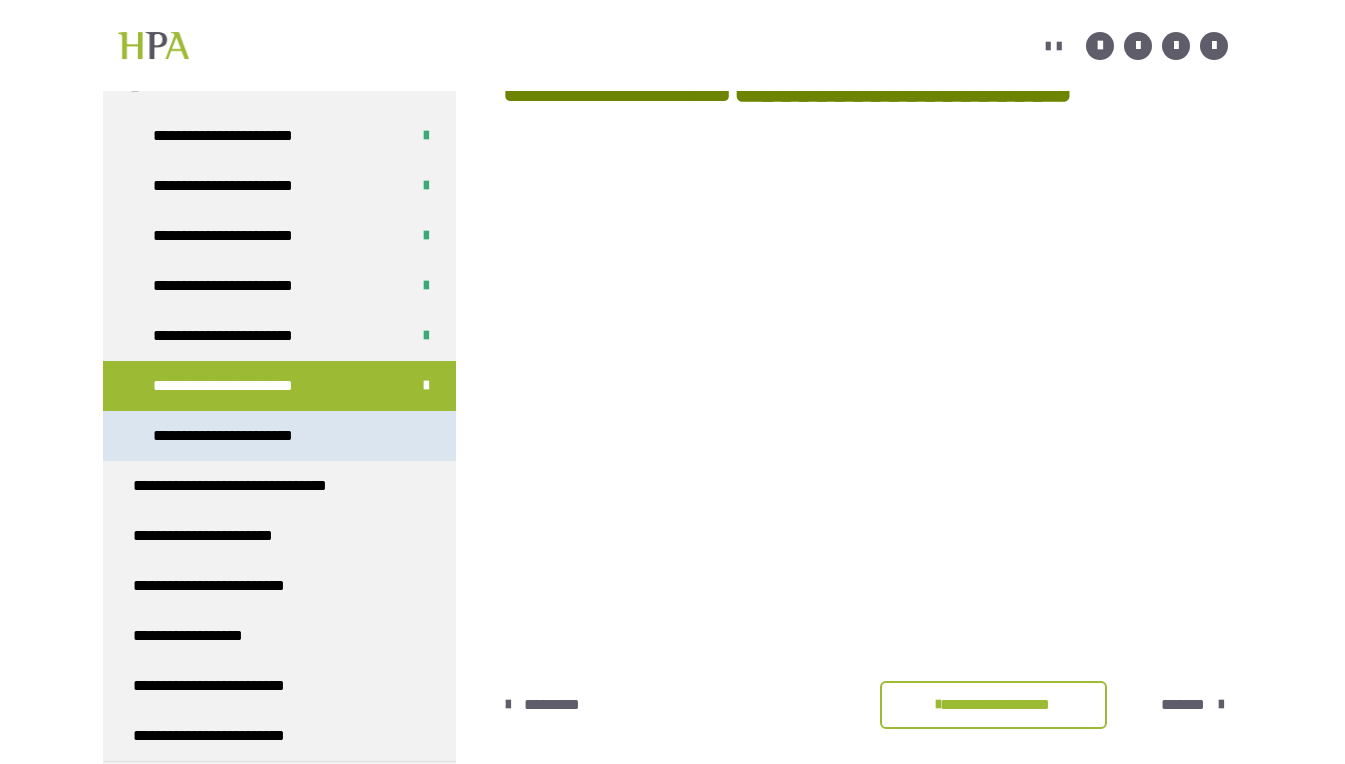 click on "**********" at bounding box center (279, 436) 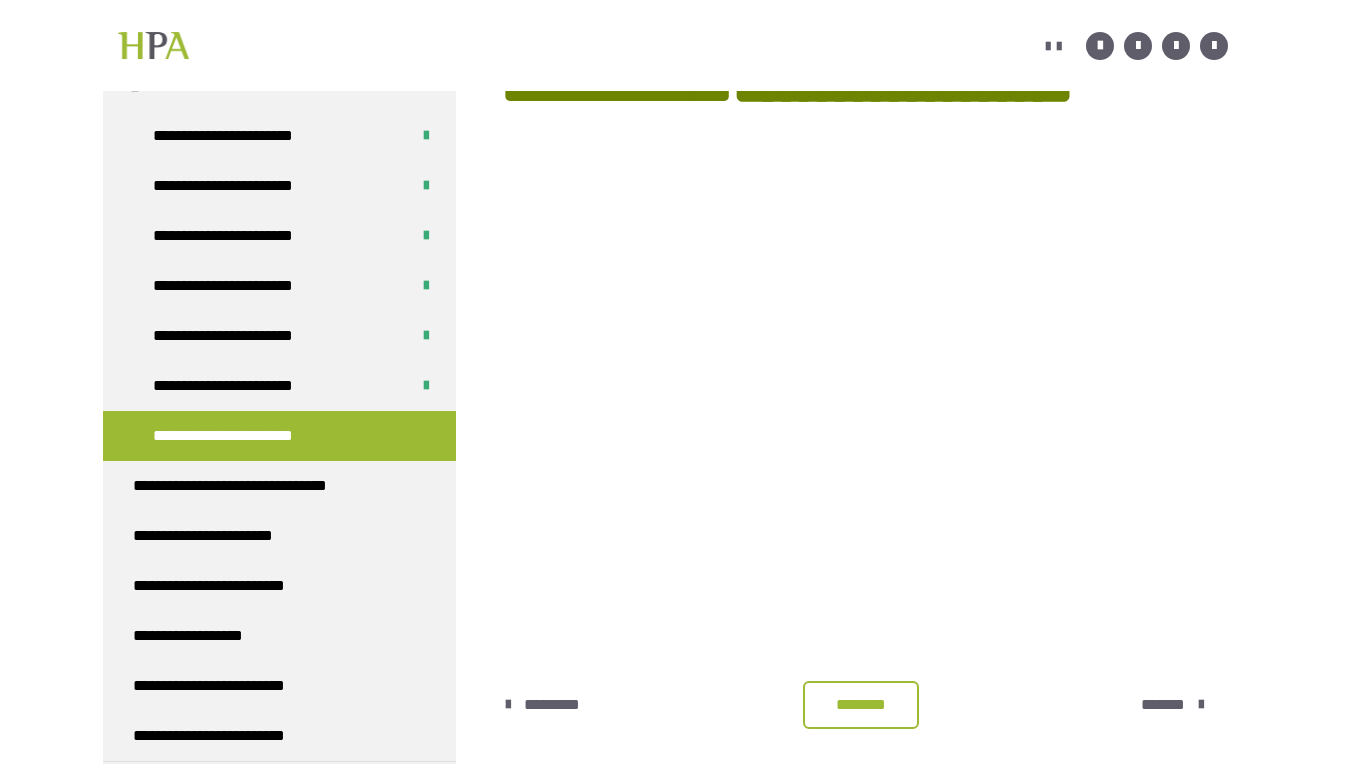 click on "********" at bounding box center [861, 705] 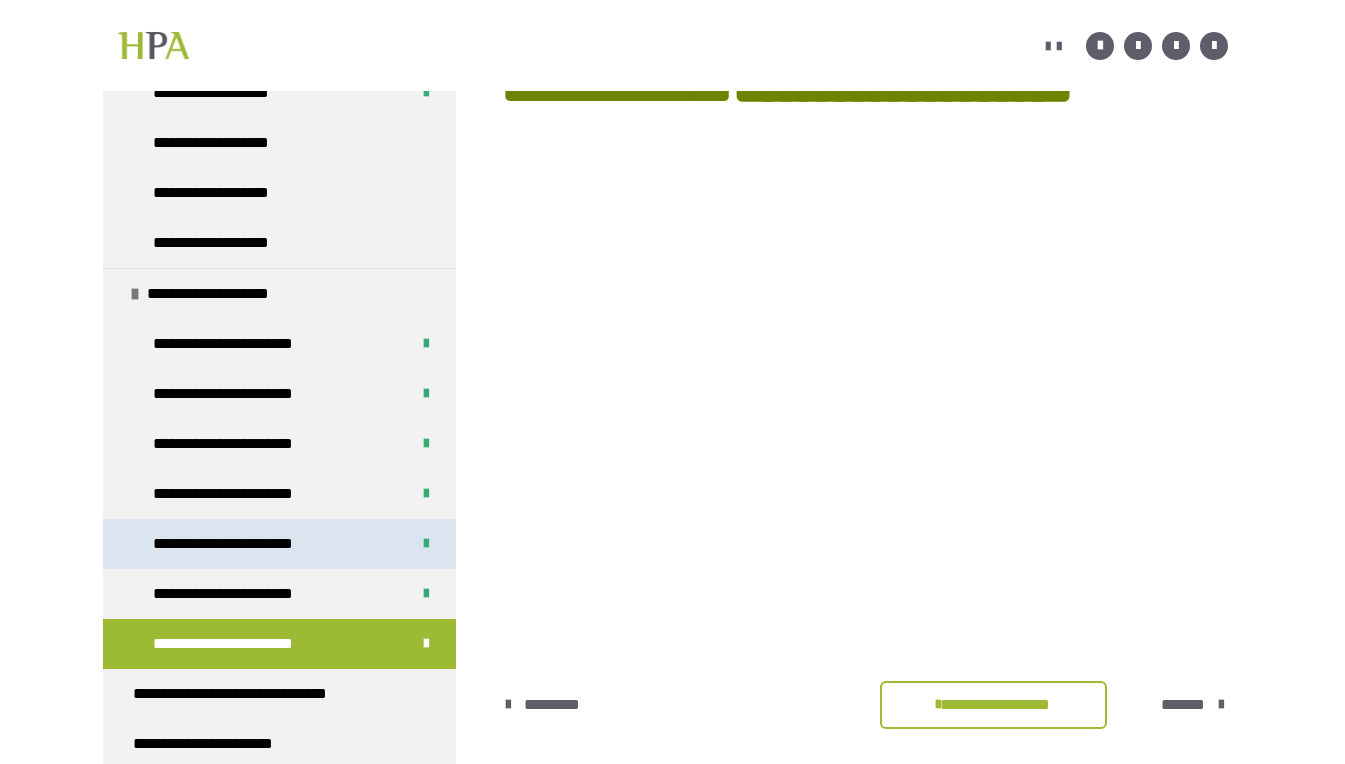 scroll, scrollTop: 1948, scrollLeft: 0, axis: vertical 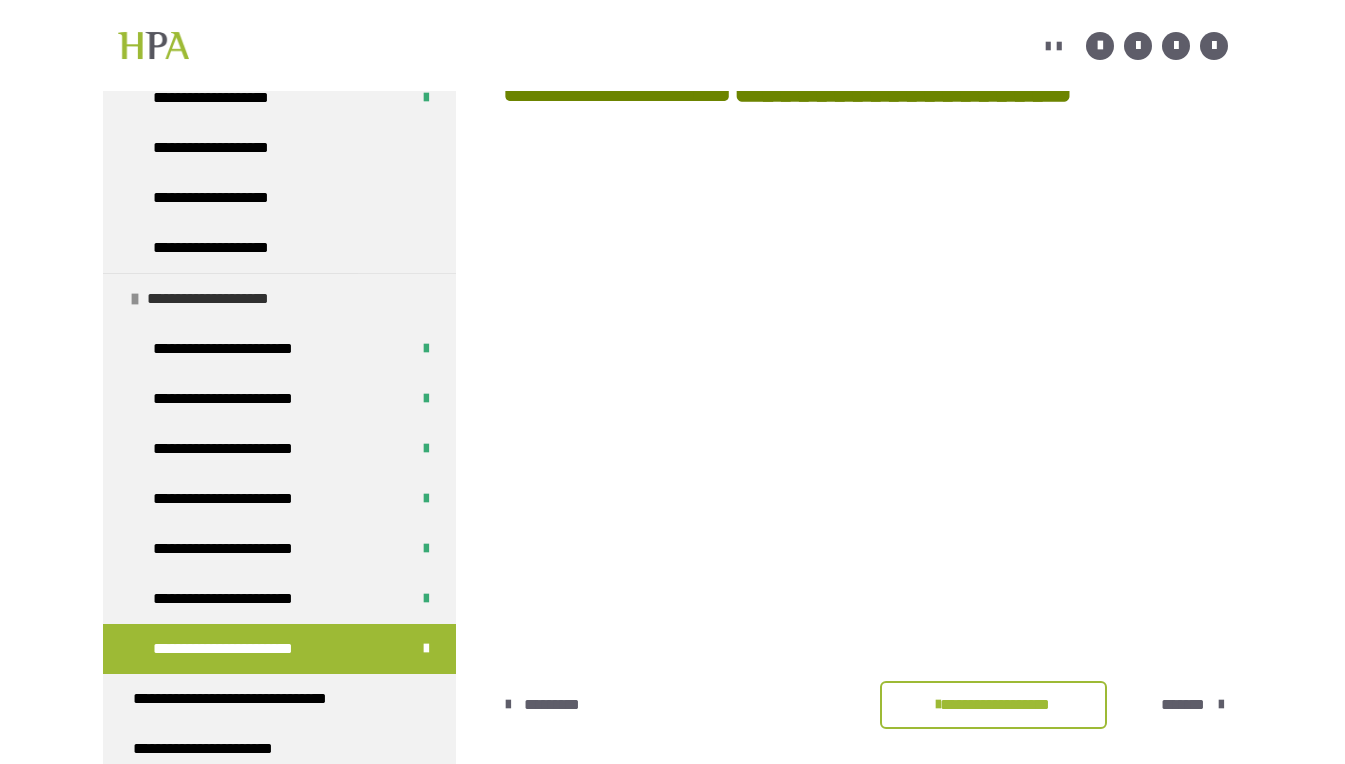 click at bounding box center [135, 299] 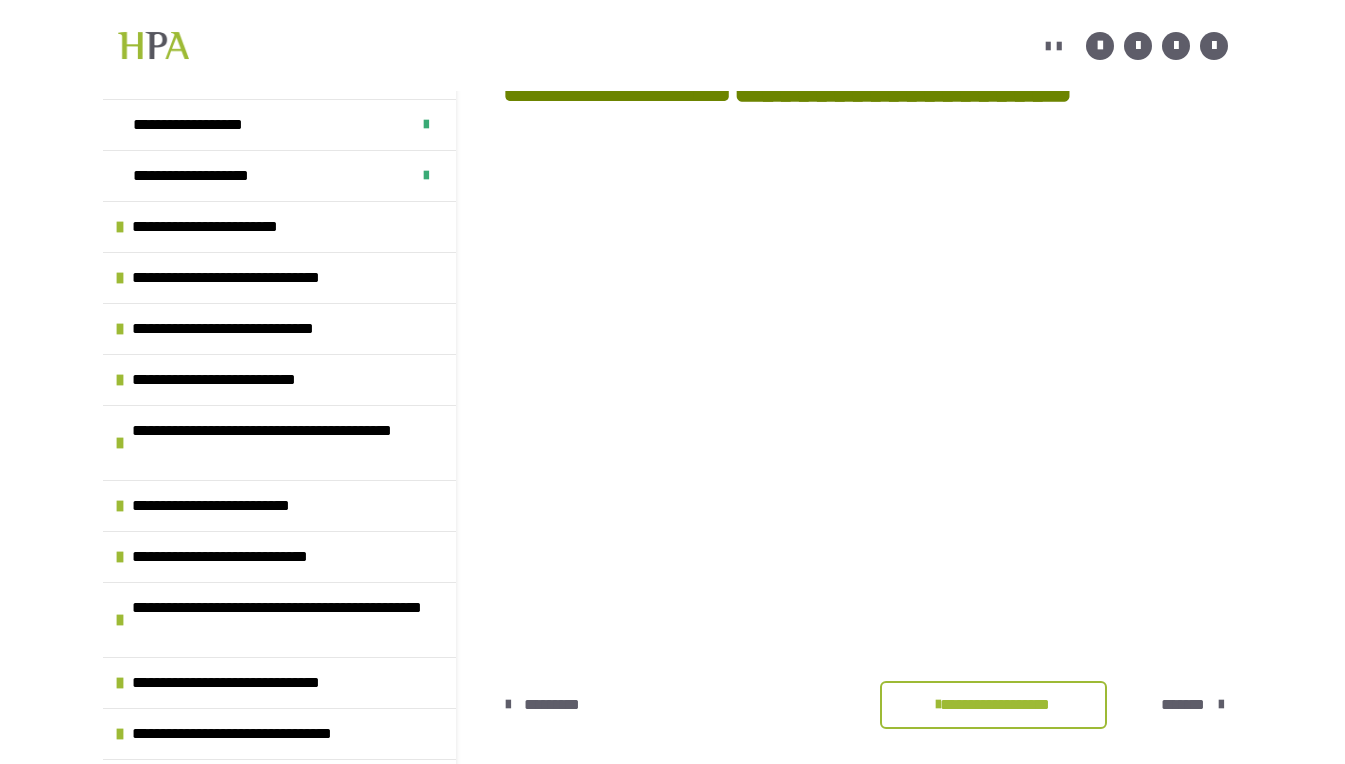 scroll, scrollTop: 222, scrollLeft: 0, axis: vertical 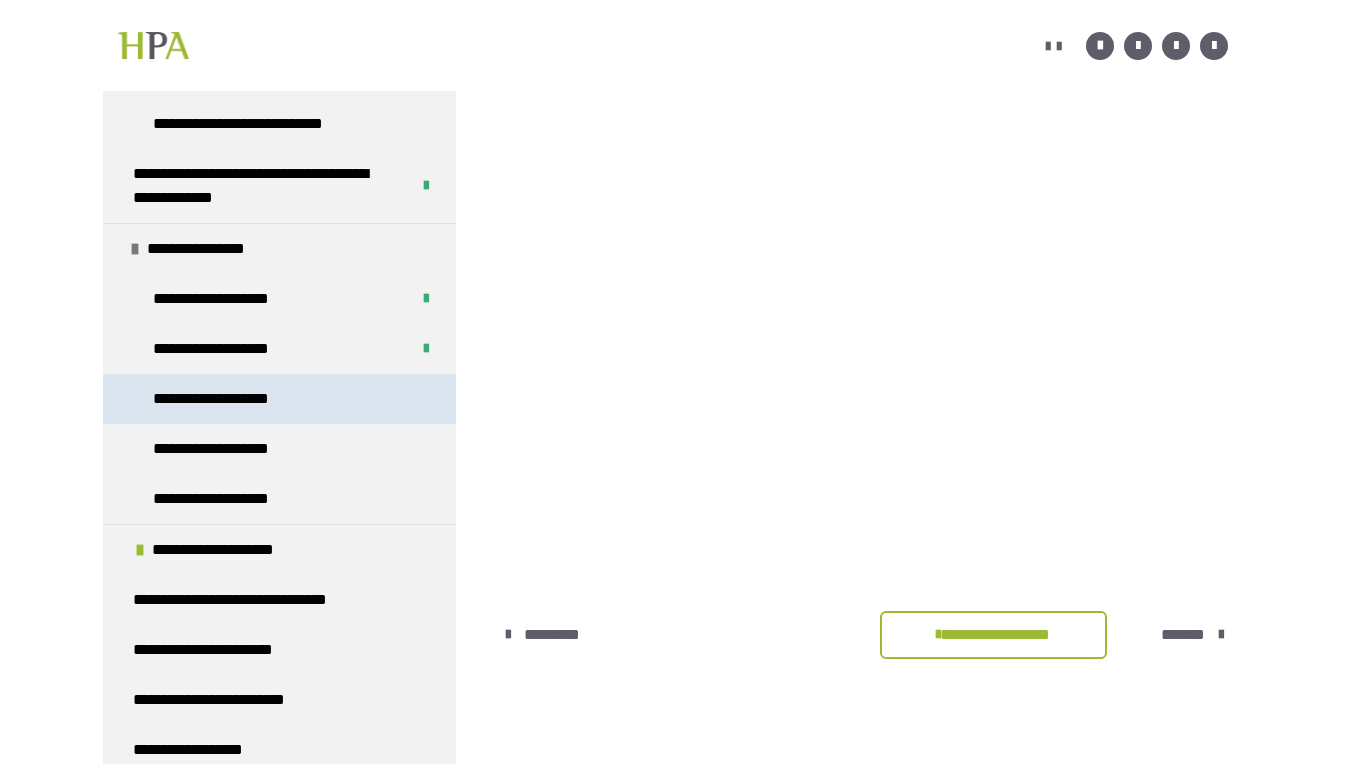 click on "**********" at bounding box center [227, 399] 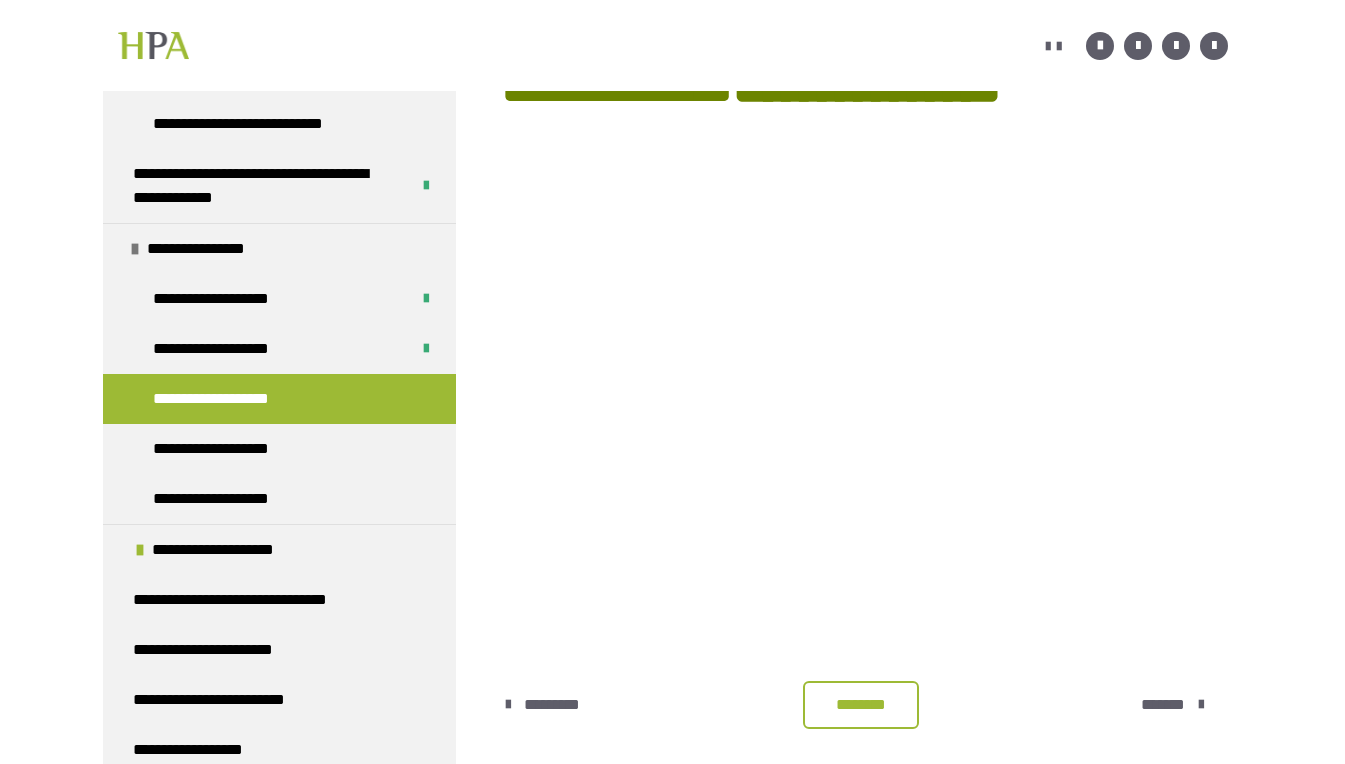 click on "********" at bounding box center (861, 705) 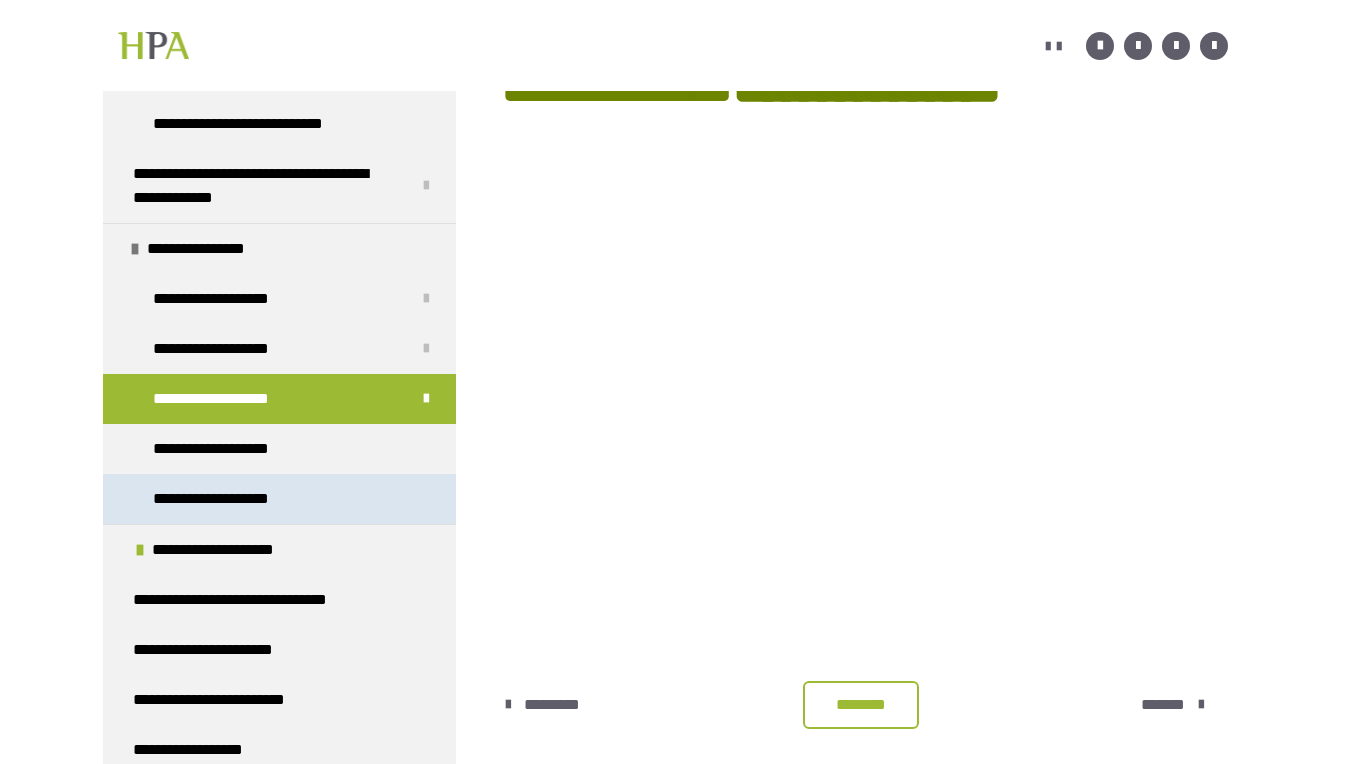 click on "**********" at bounding box center [230, 700] 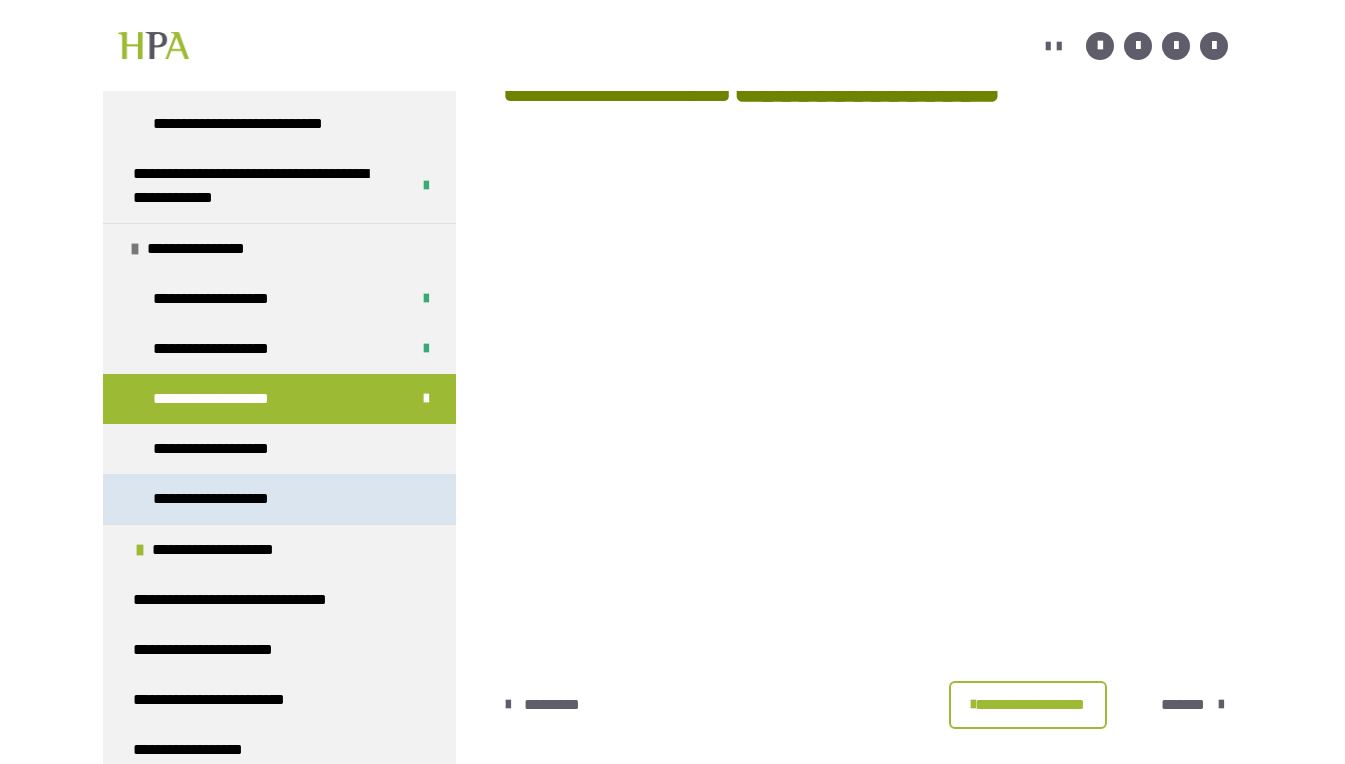 scroll, scrollTop: 1895, scrollLeft: 0, axis: vertical 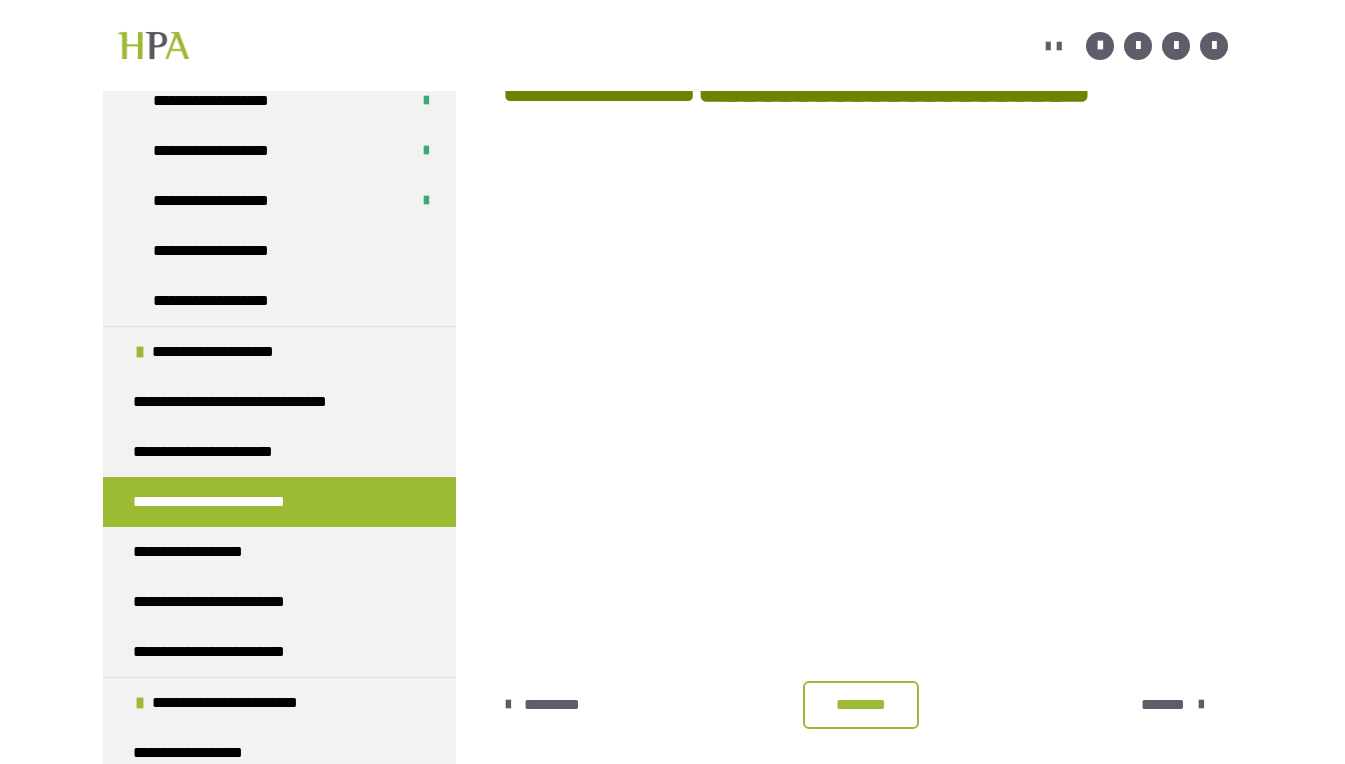 click on "********" at bounding box center [861, 705] 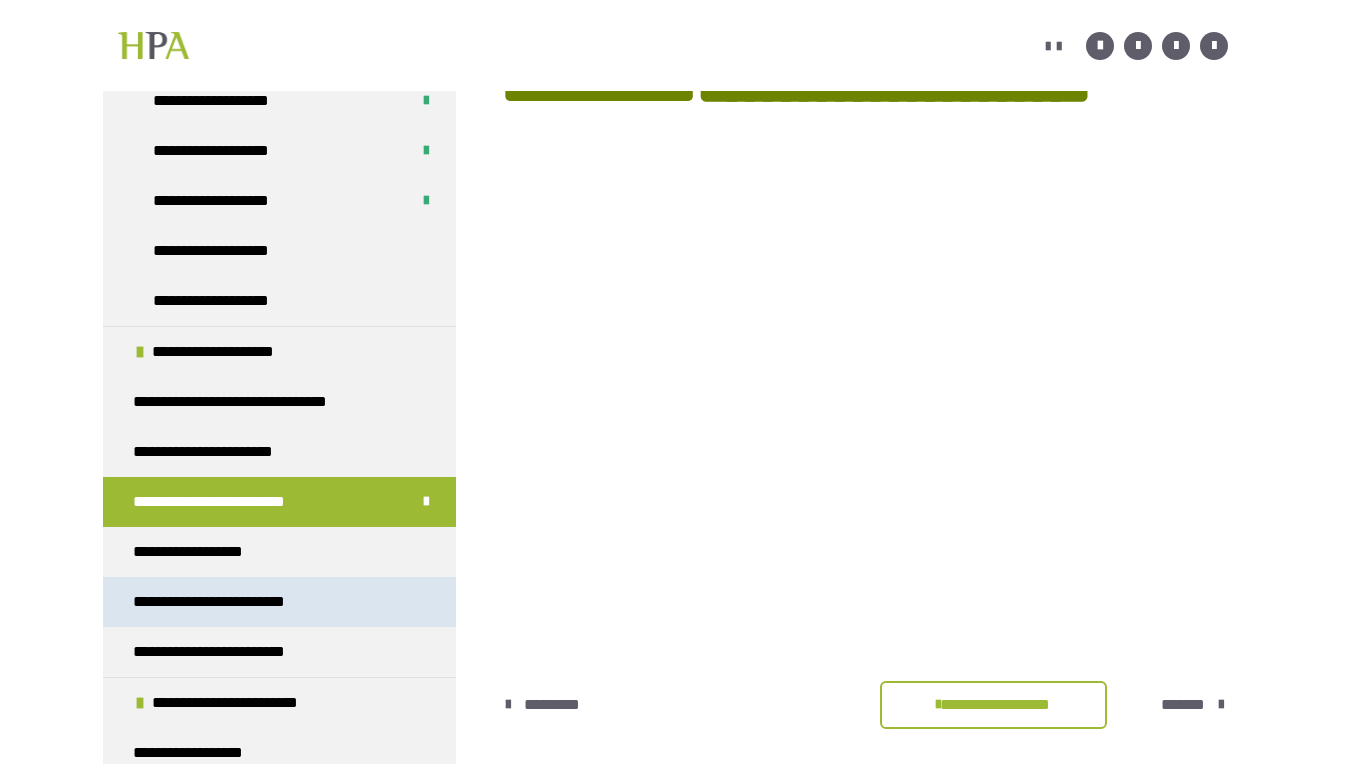 scroll, scrollTop: 2031, scrollLeft: 0, axis: vertical 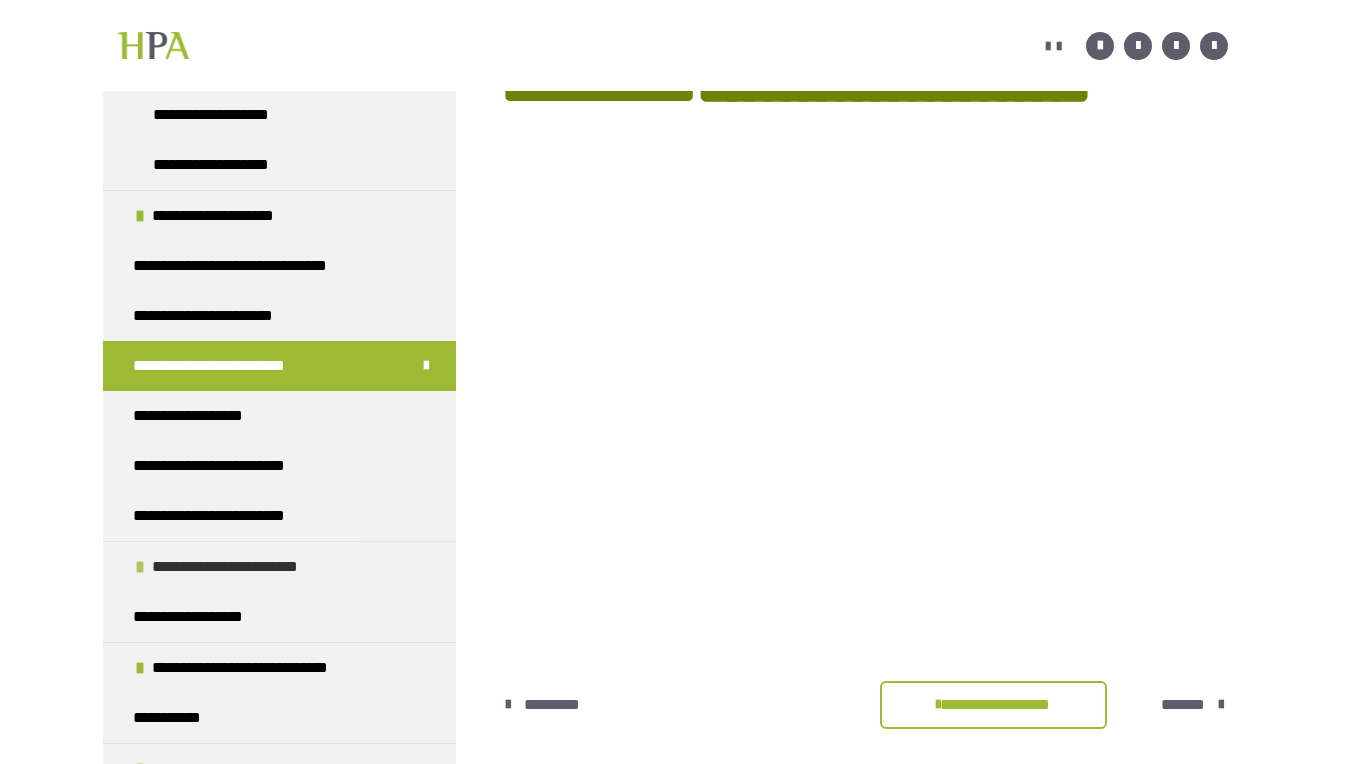 click at bounding box center [140, 567] 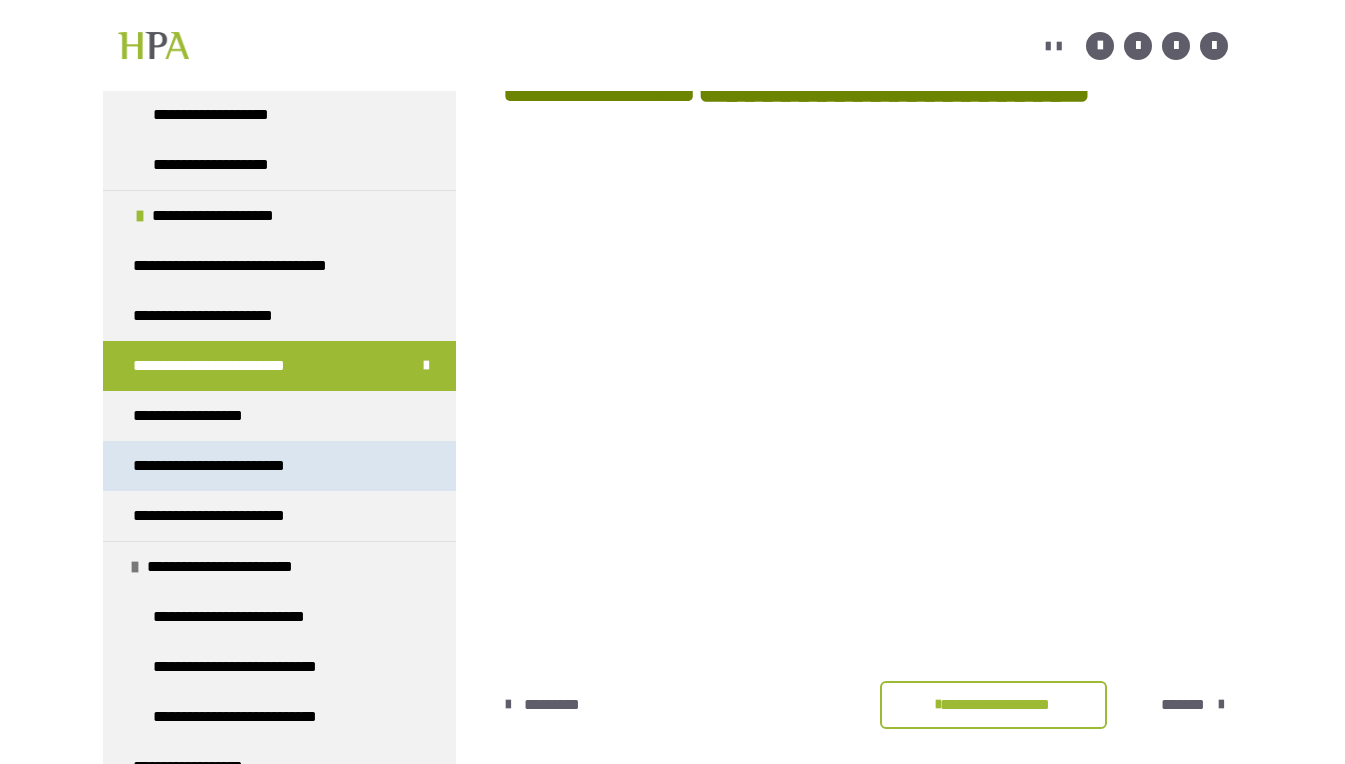 scroll, scrollTop: 2265, scrollLeft: 0, axis: vertical 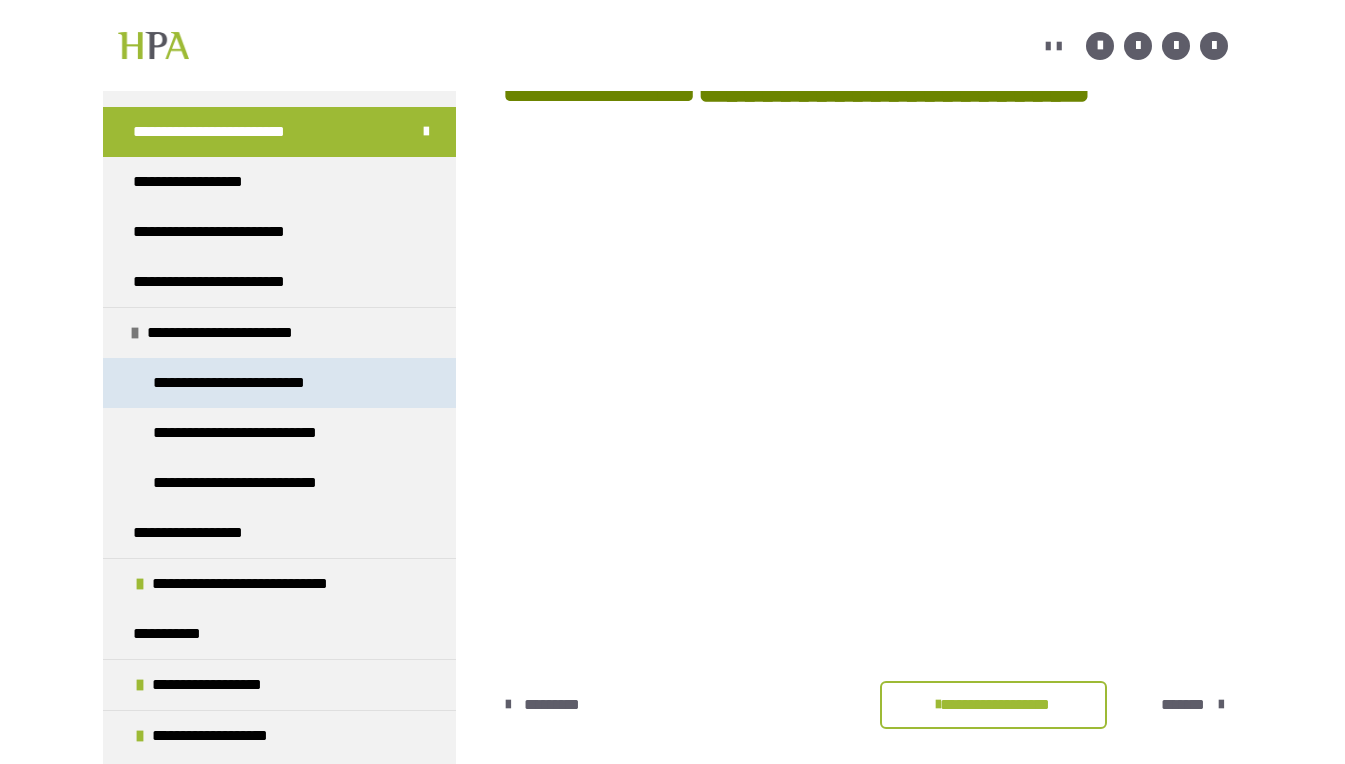click on "**********" at bounding box center [243, 383] 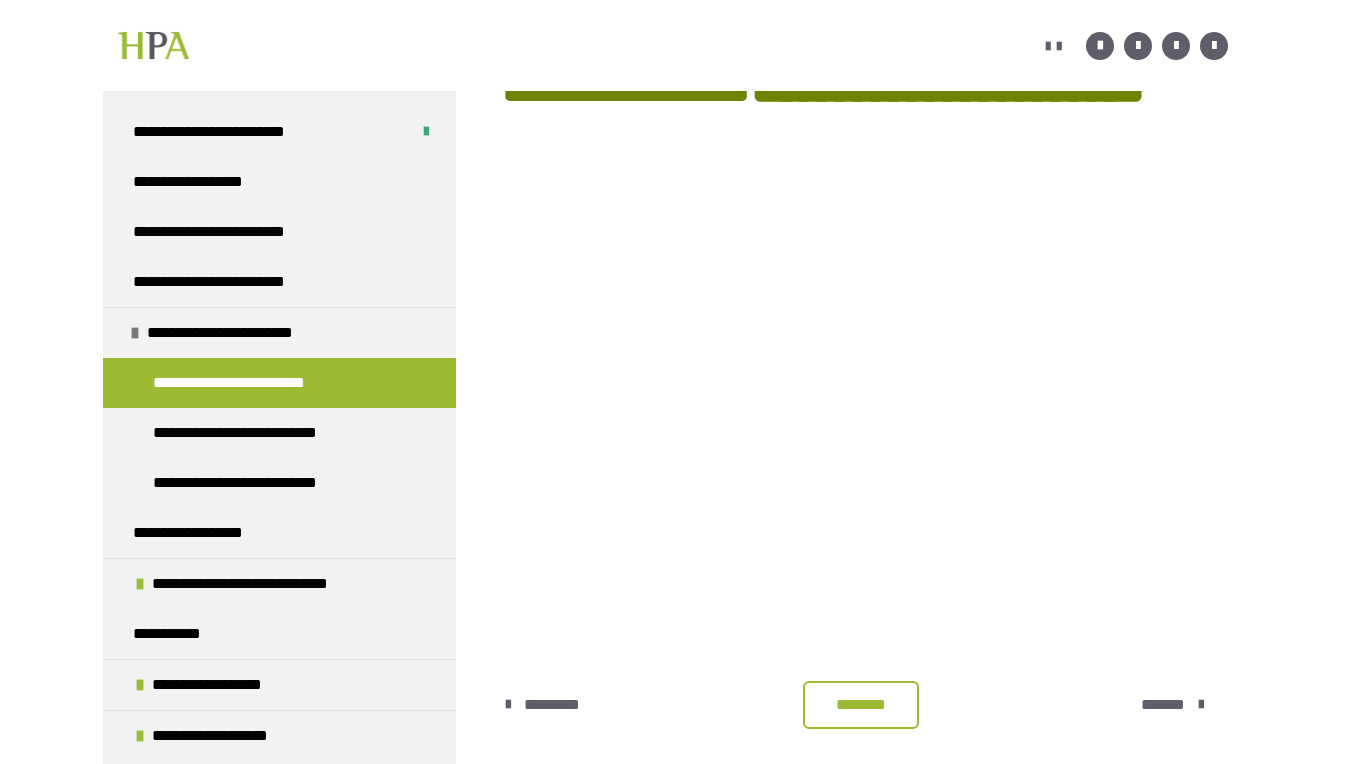 click on "********" at bounding box center [861, 705] 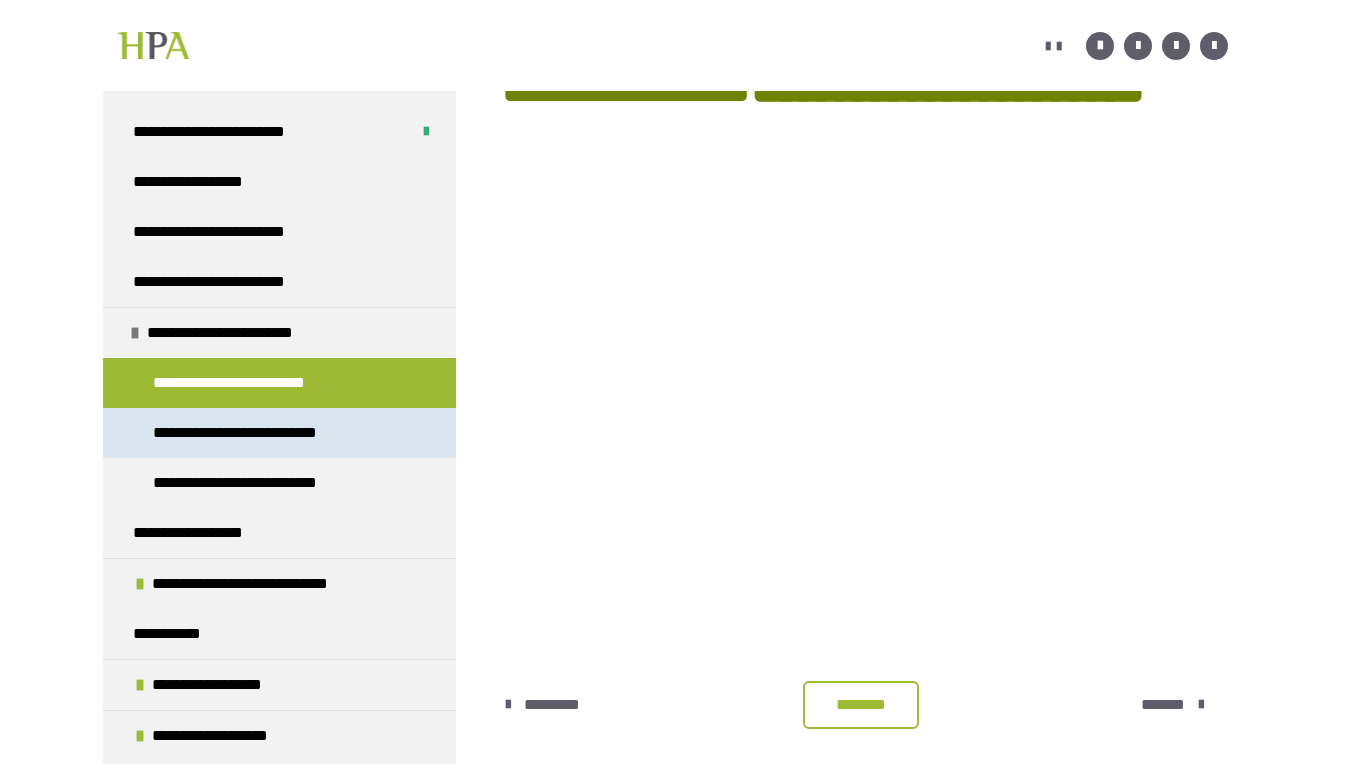 click on "**********" at bounding box center [279, 433] 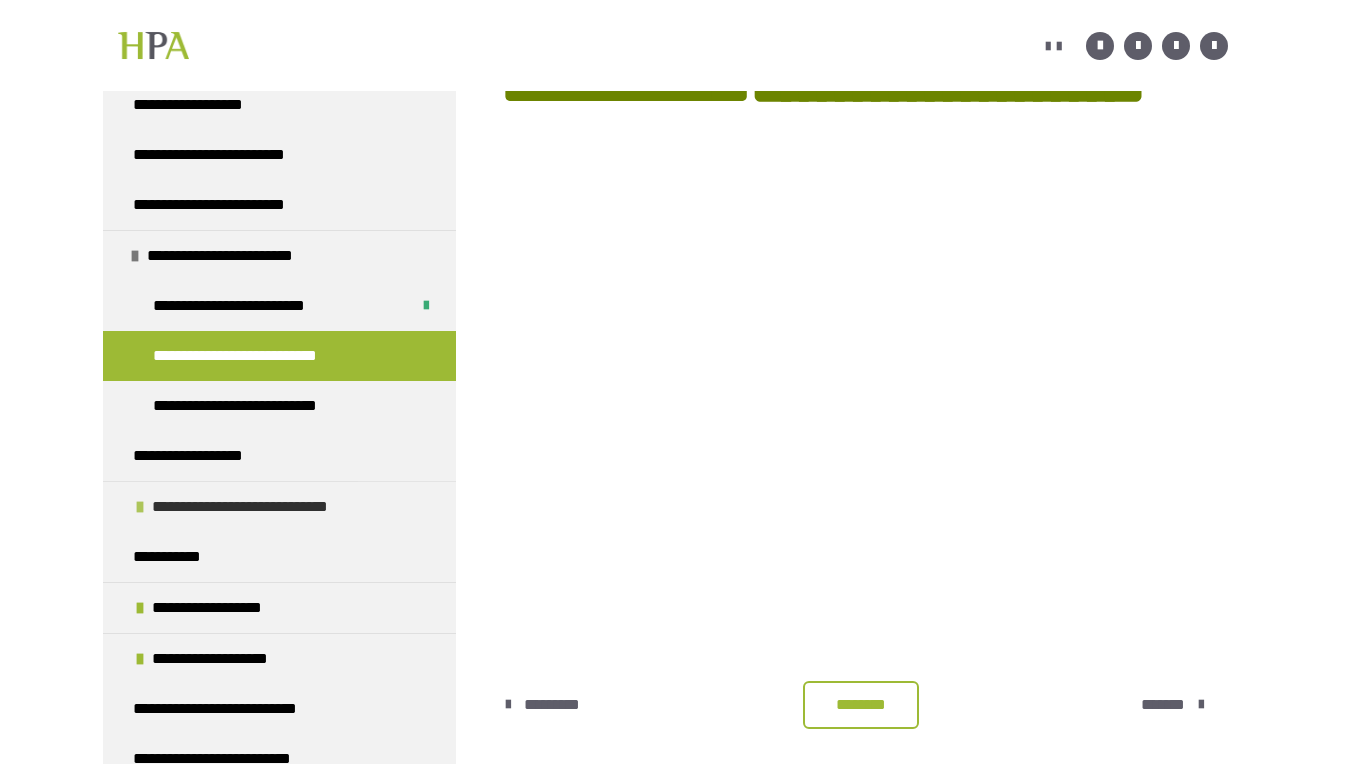 scroll, scrollTop: 2343, scrollLeft: 0, axis: vertical 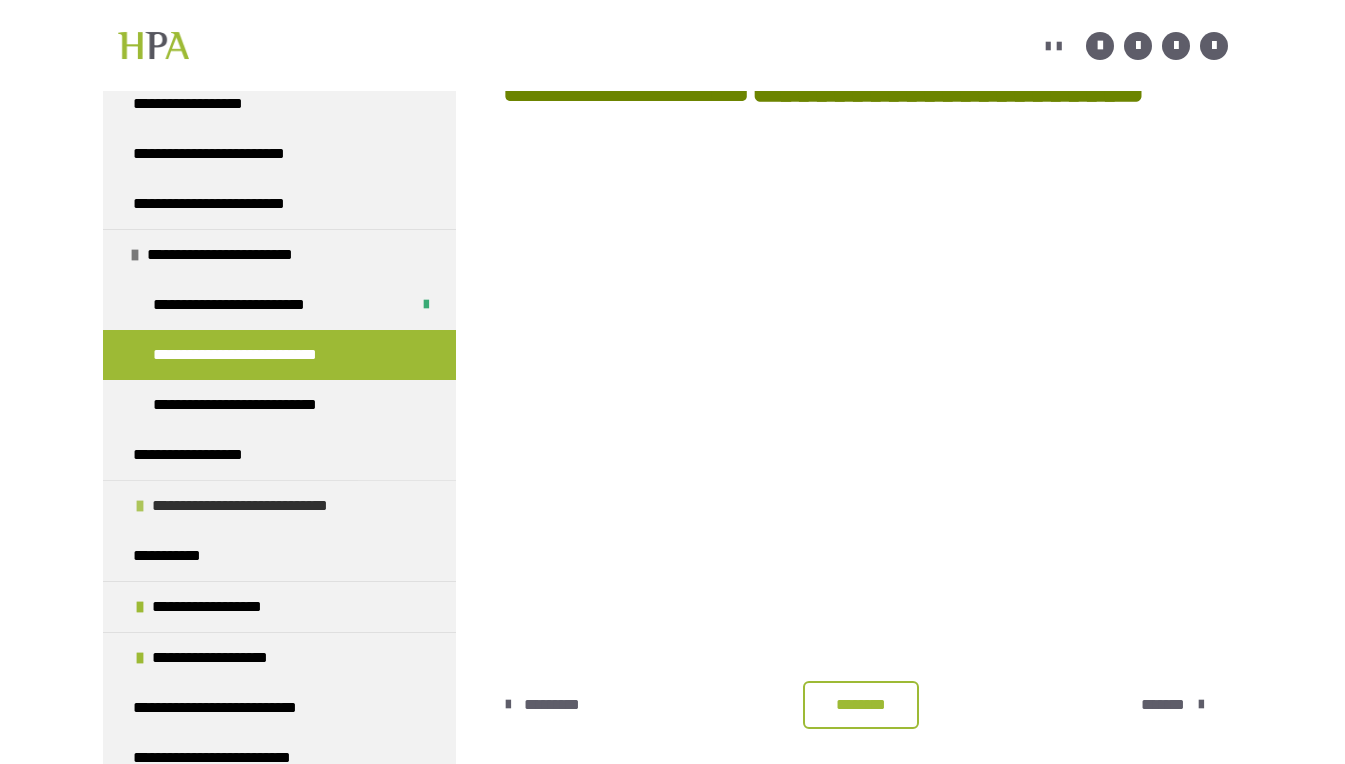 click on "**********" at bounding box center [266, 506] 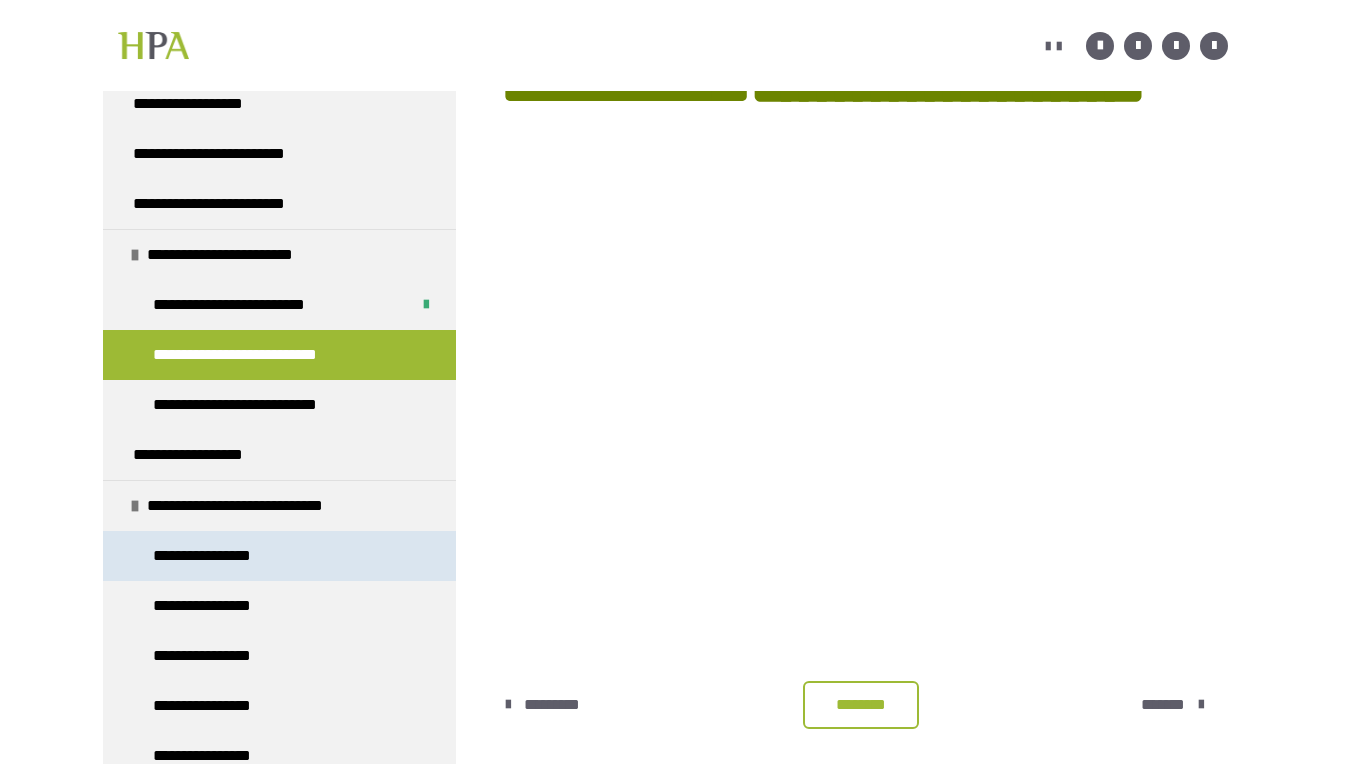 click on "**********" at bounding box center [208, 556] 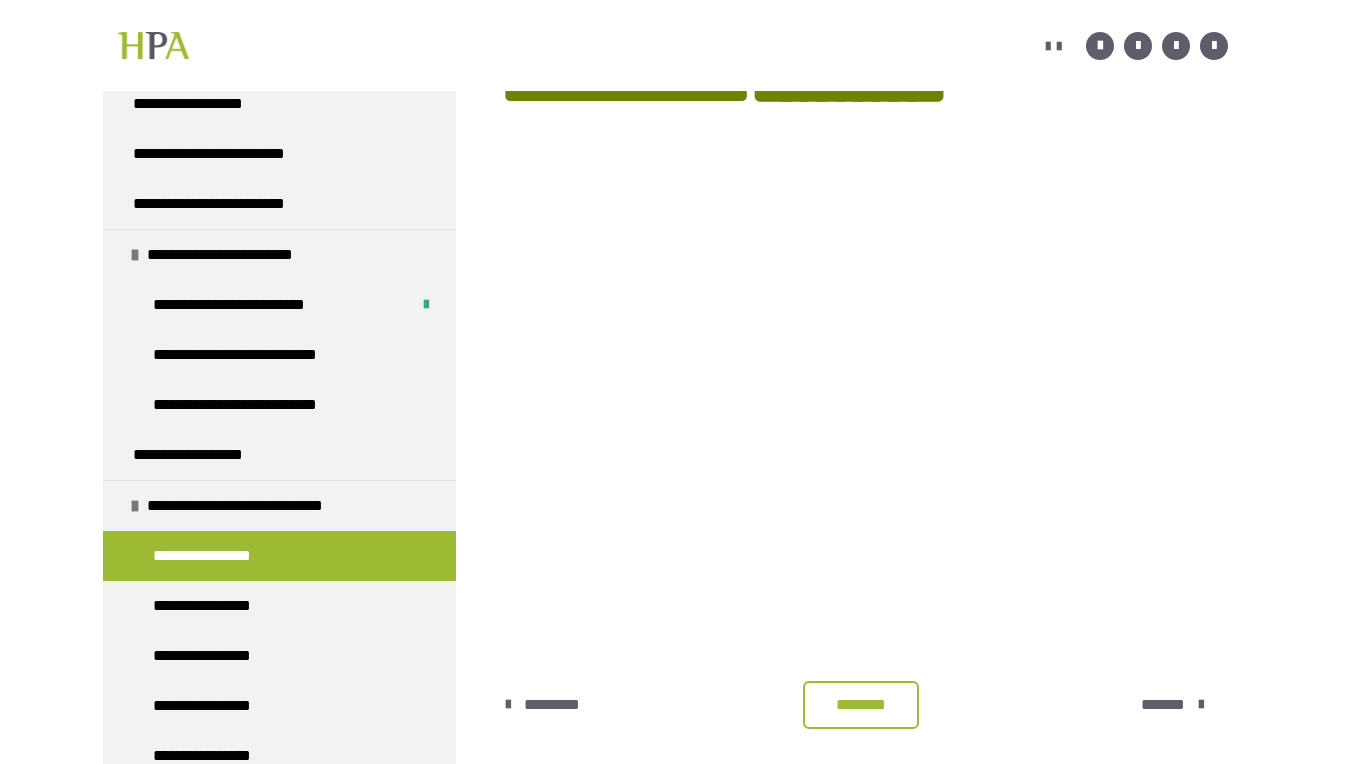 click on "**********" at bounding box center [208, 556] 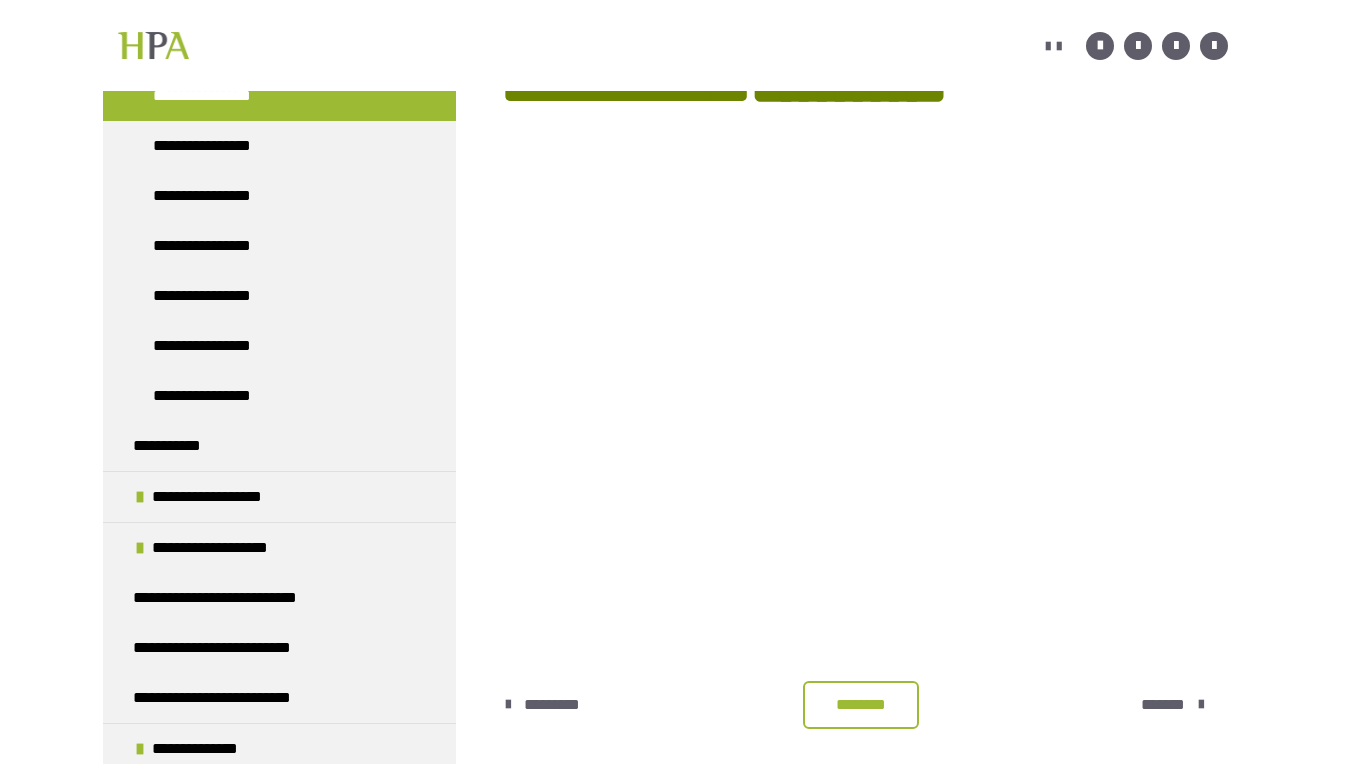 scroll, scrollTop: 2933, scrollLeft: 0, axis: vertical 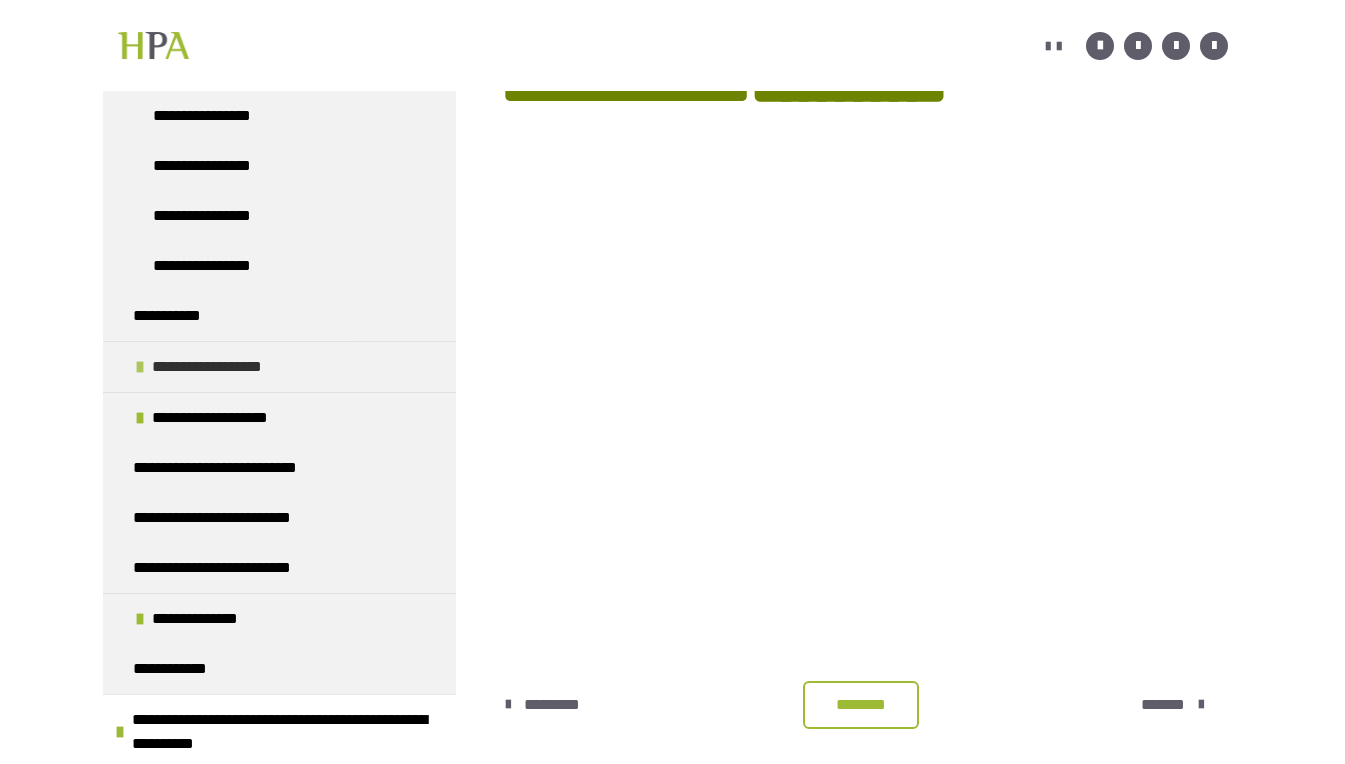 click at bounding box center (140, 367) 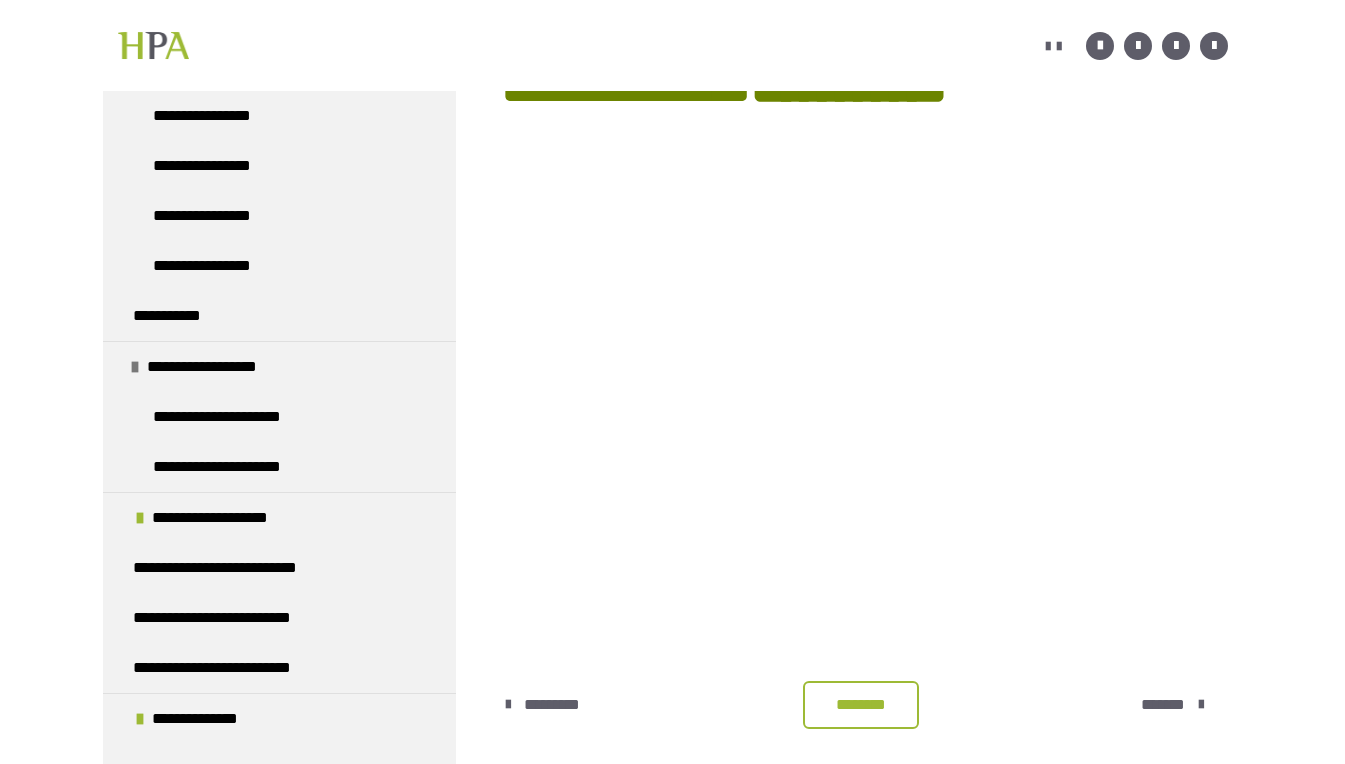 click on "**********" at bounding box center [672, 282] 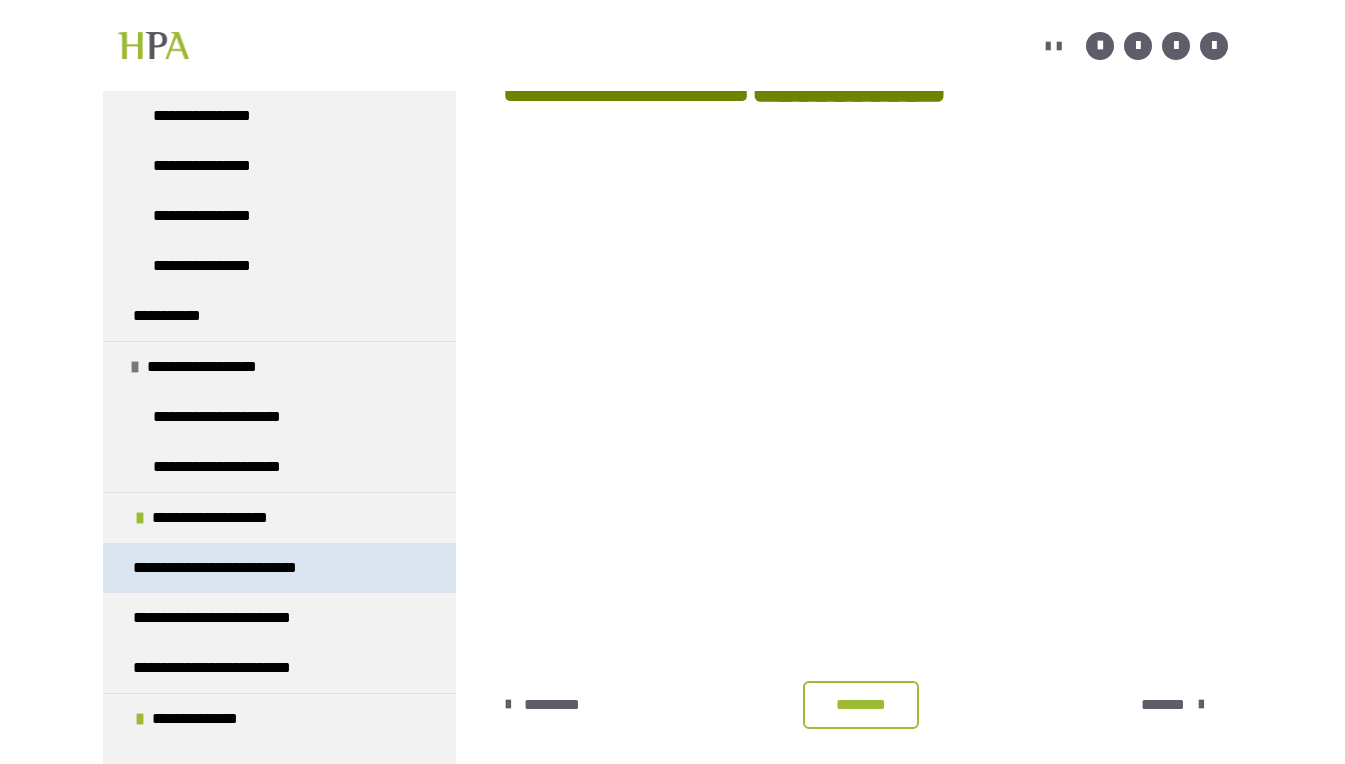 scroll, scrollTop: 3033, scrollLeft: 0, axis: vertical 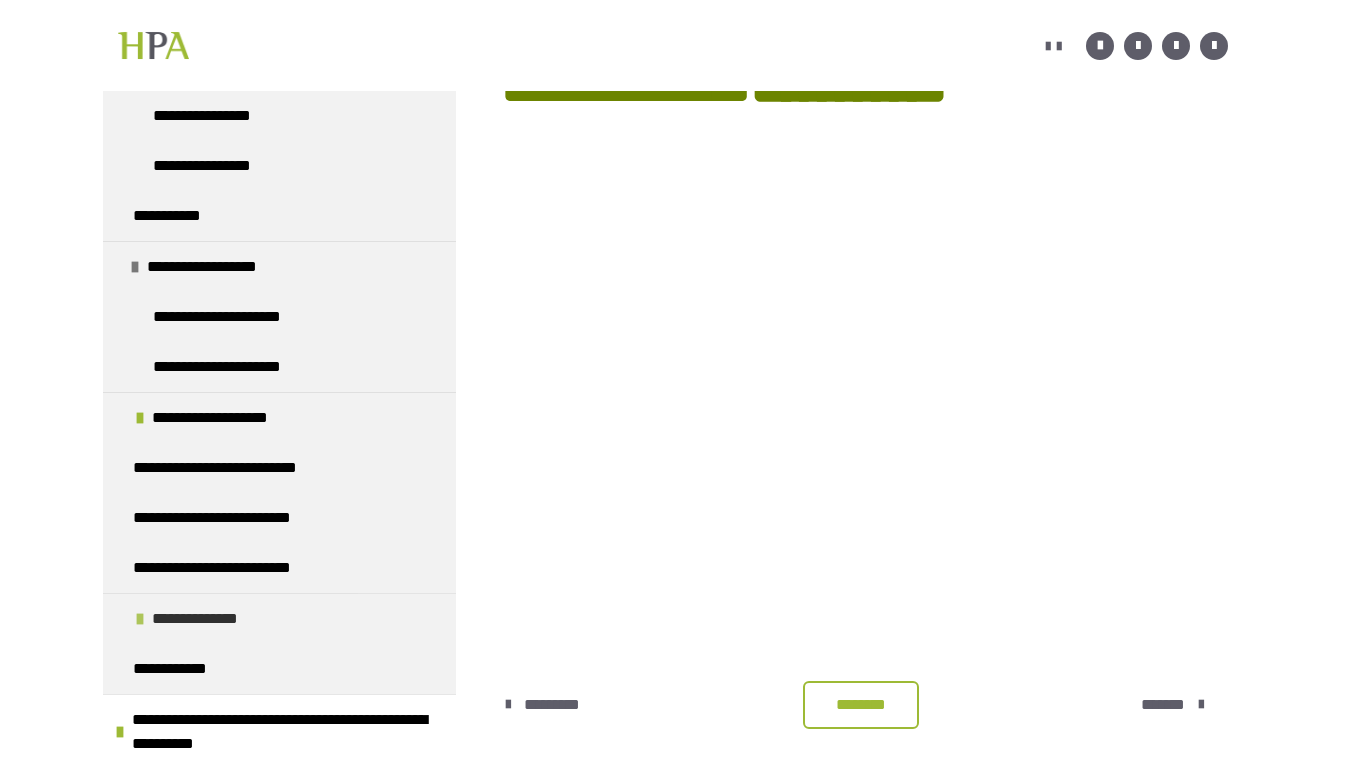 click at bounding box center [140, 619] 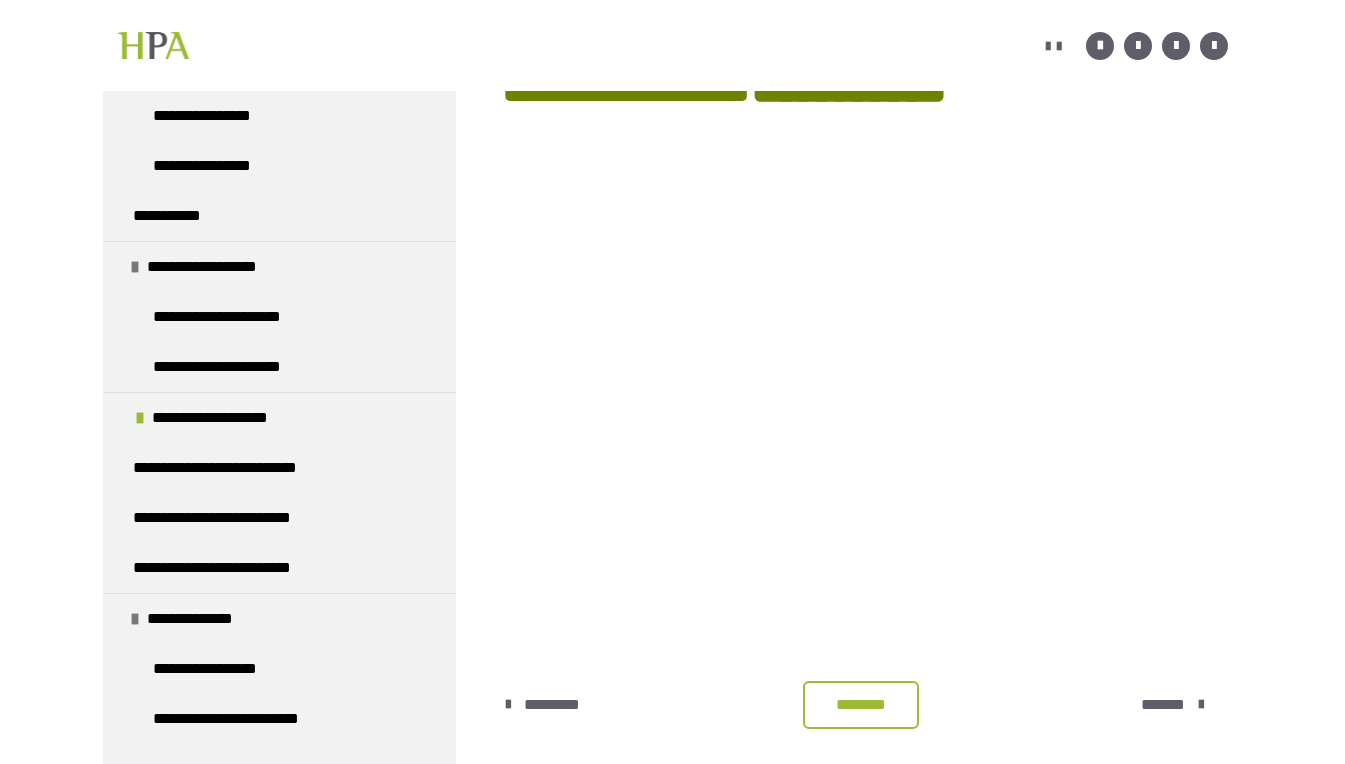 click on "********" at bounding box center (861, 705) 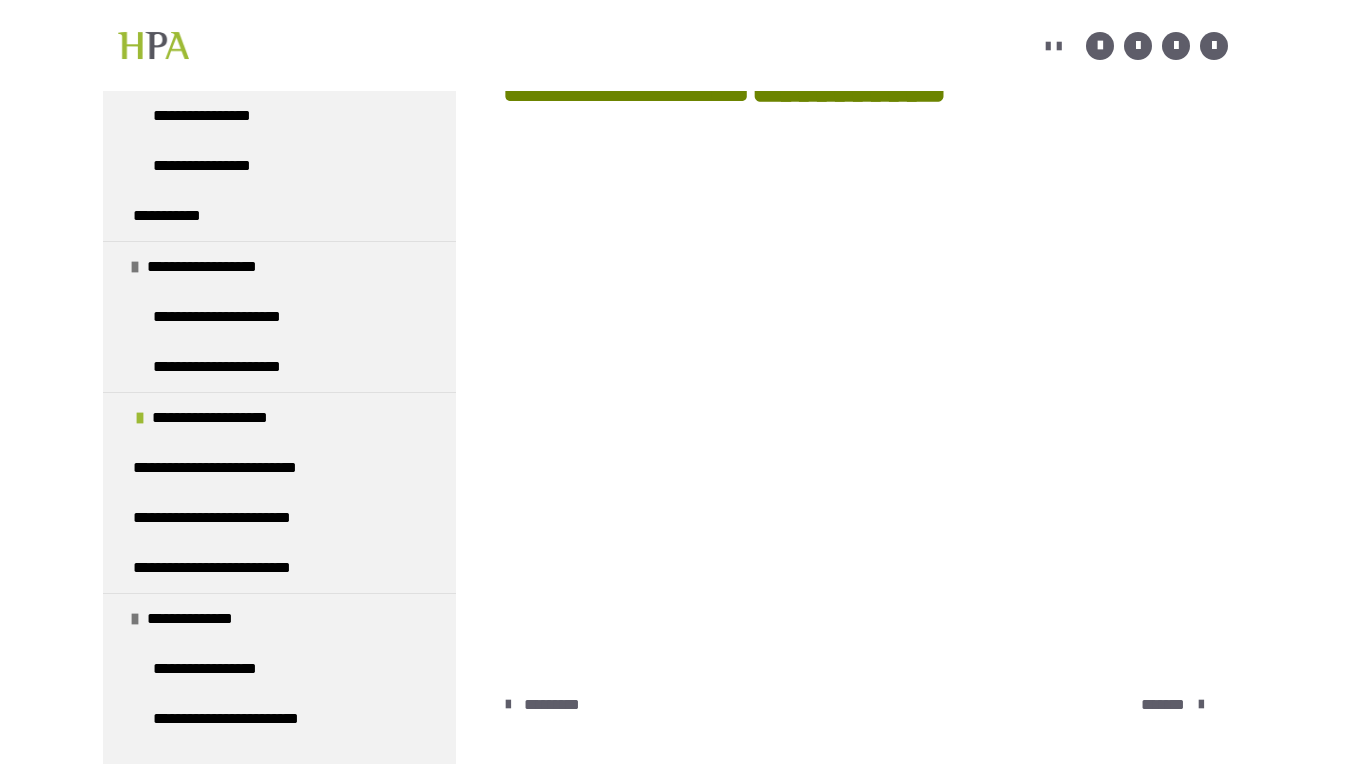 scroll, scrollTop: 2393, scrollLeft: 0, axis: vertical 